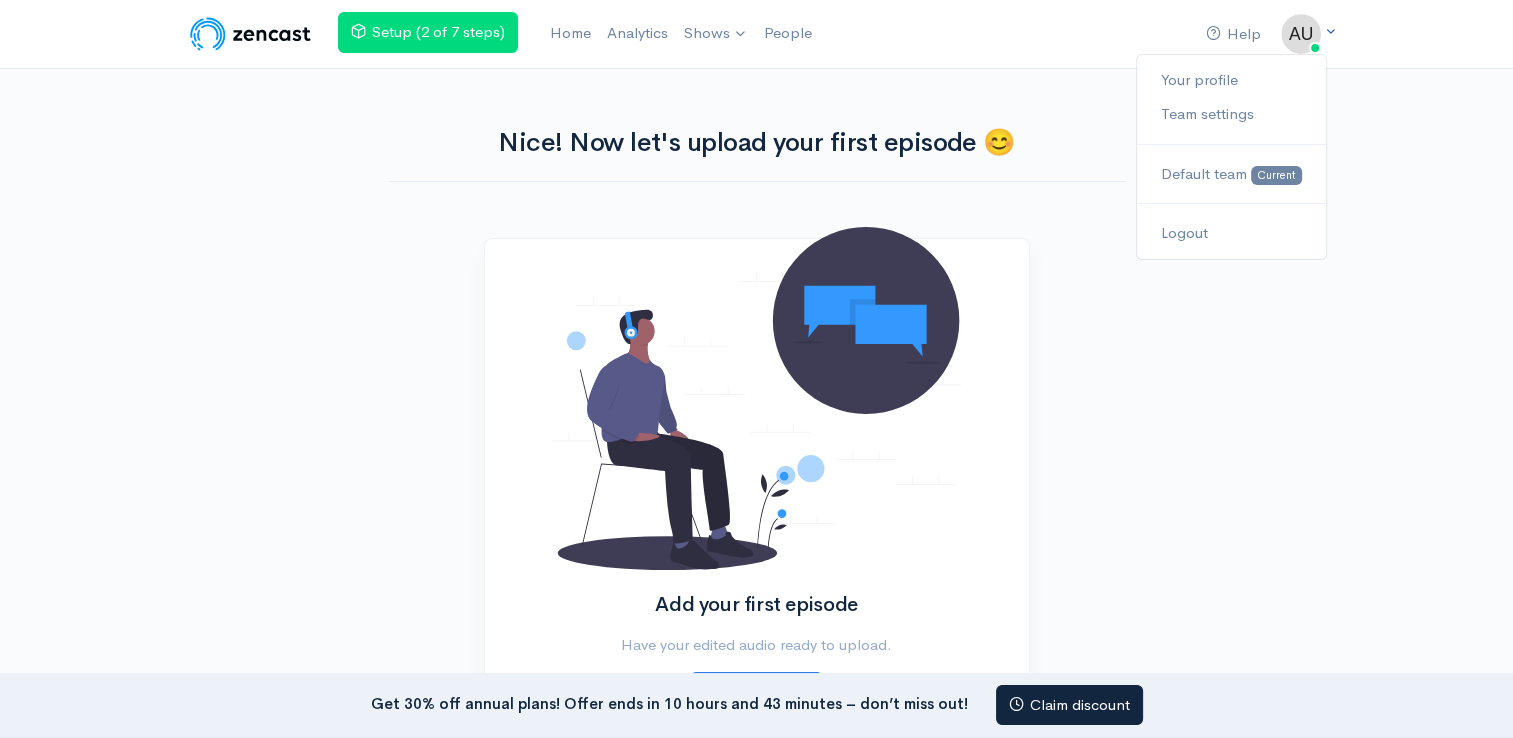 scroll, scrollTop: 0, scrollLeft: 0, axis: both 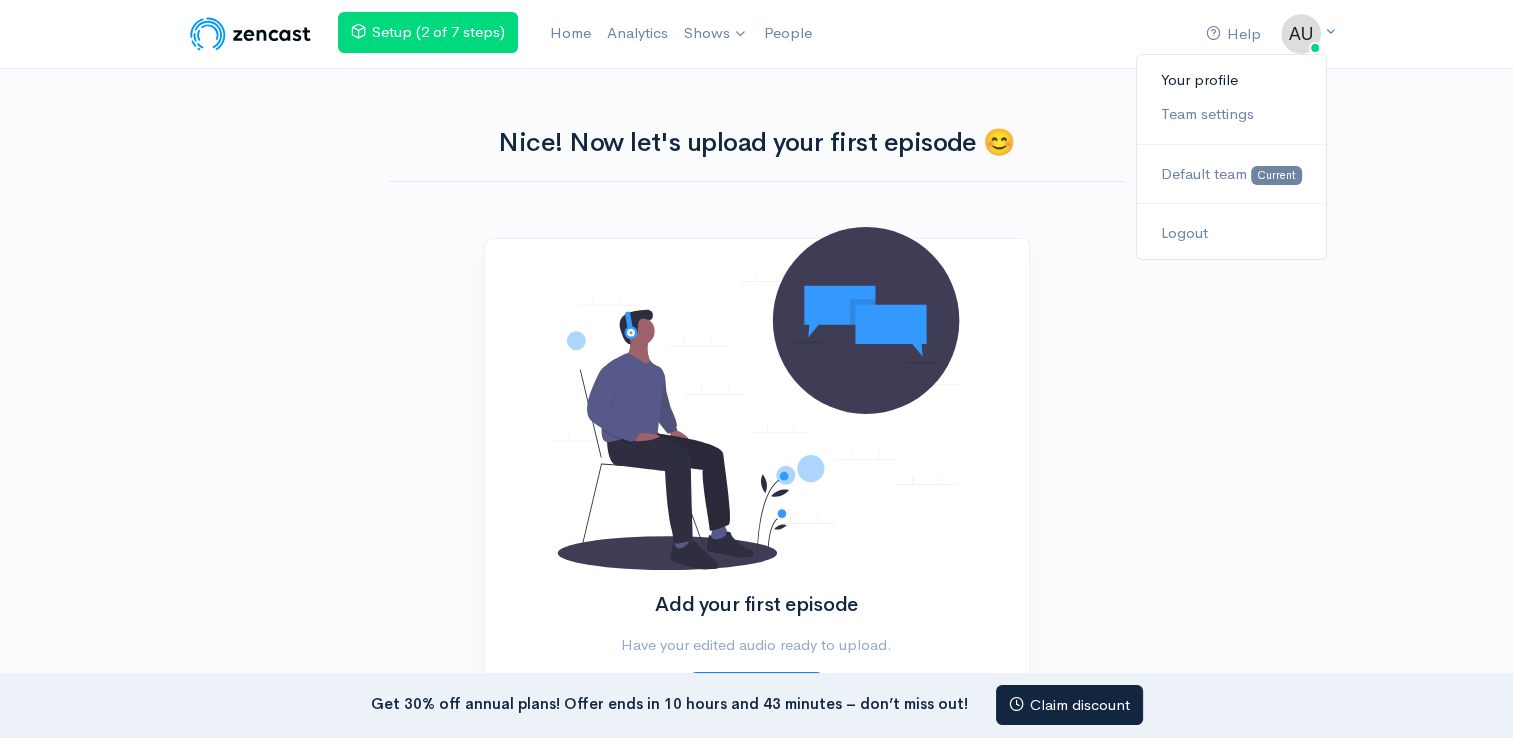 click on "Your profile" at bounding box center [1231, 80] 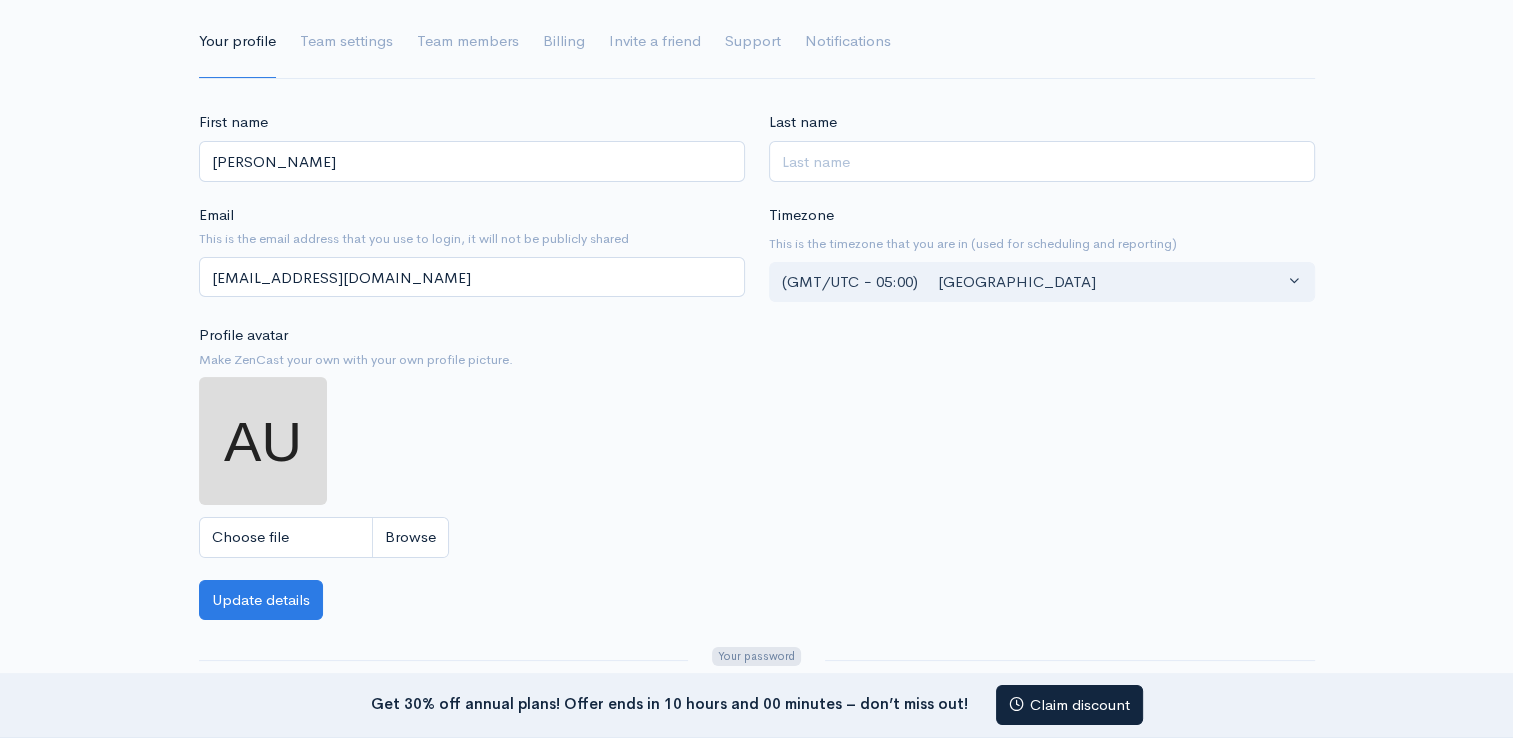 scroll, scrollTop: 300, scrollLeft: 0, axis: vertical 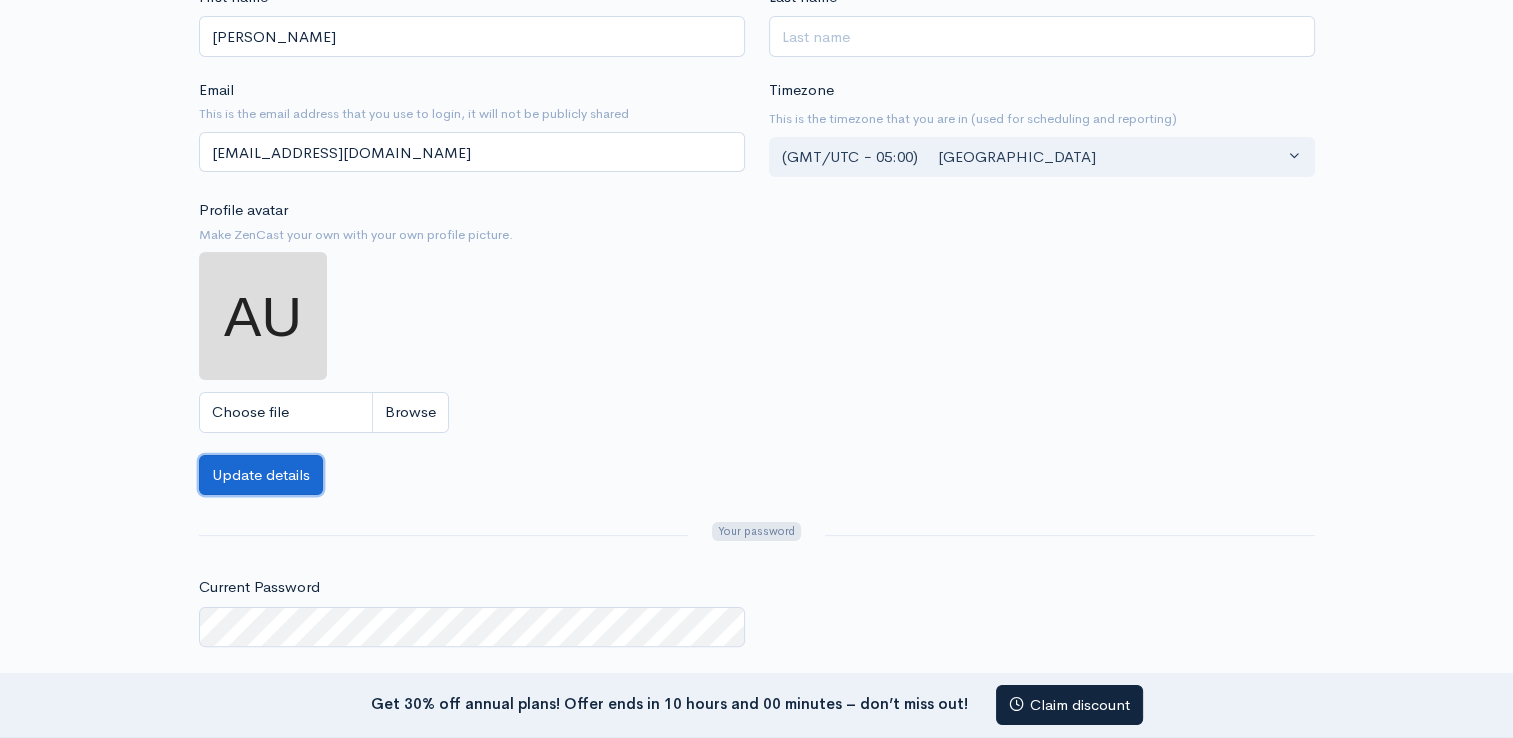 click on "Update details" at bounding box center (261, 475) 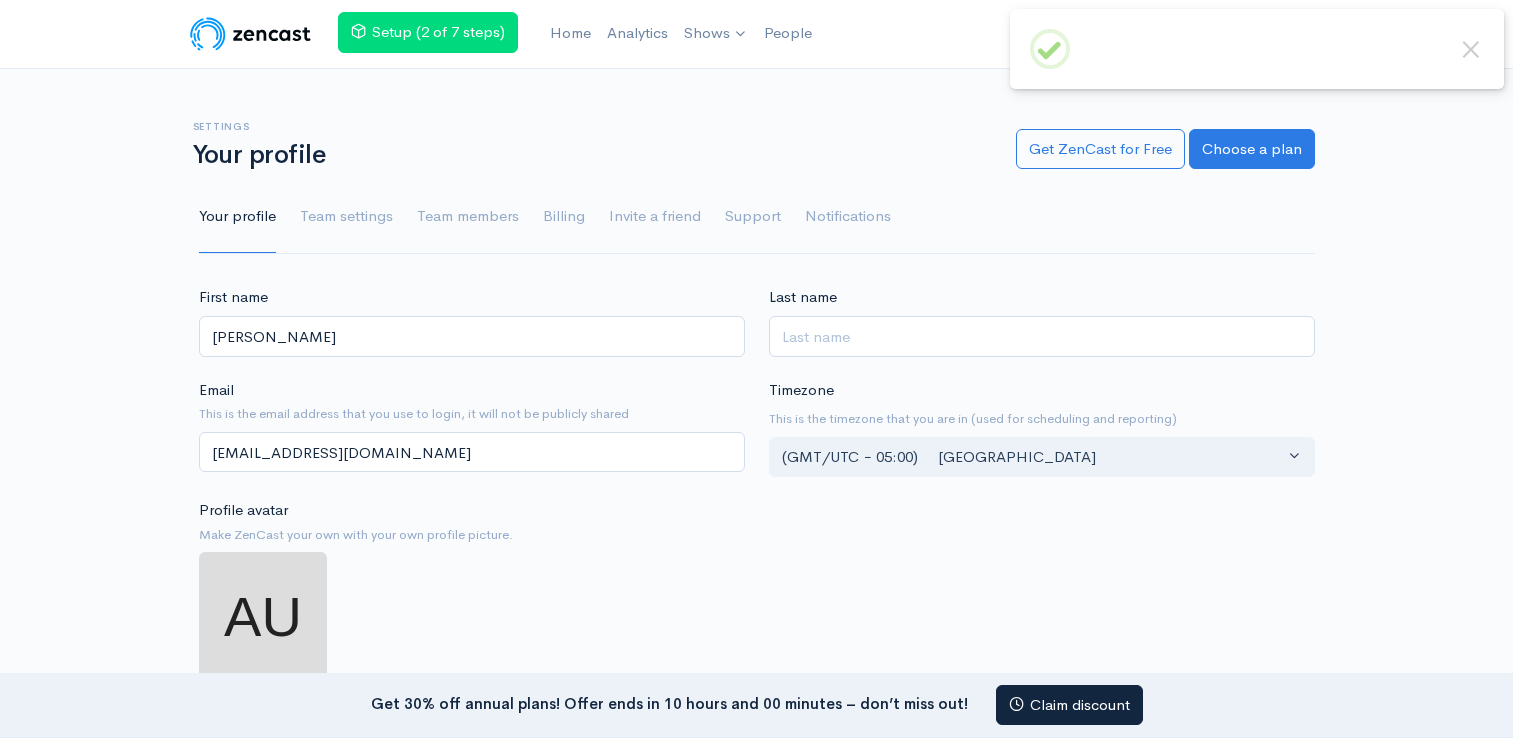 scroll, scrollTop: 0, scrollLeft: 0, axis: both 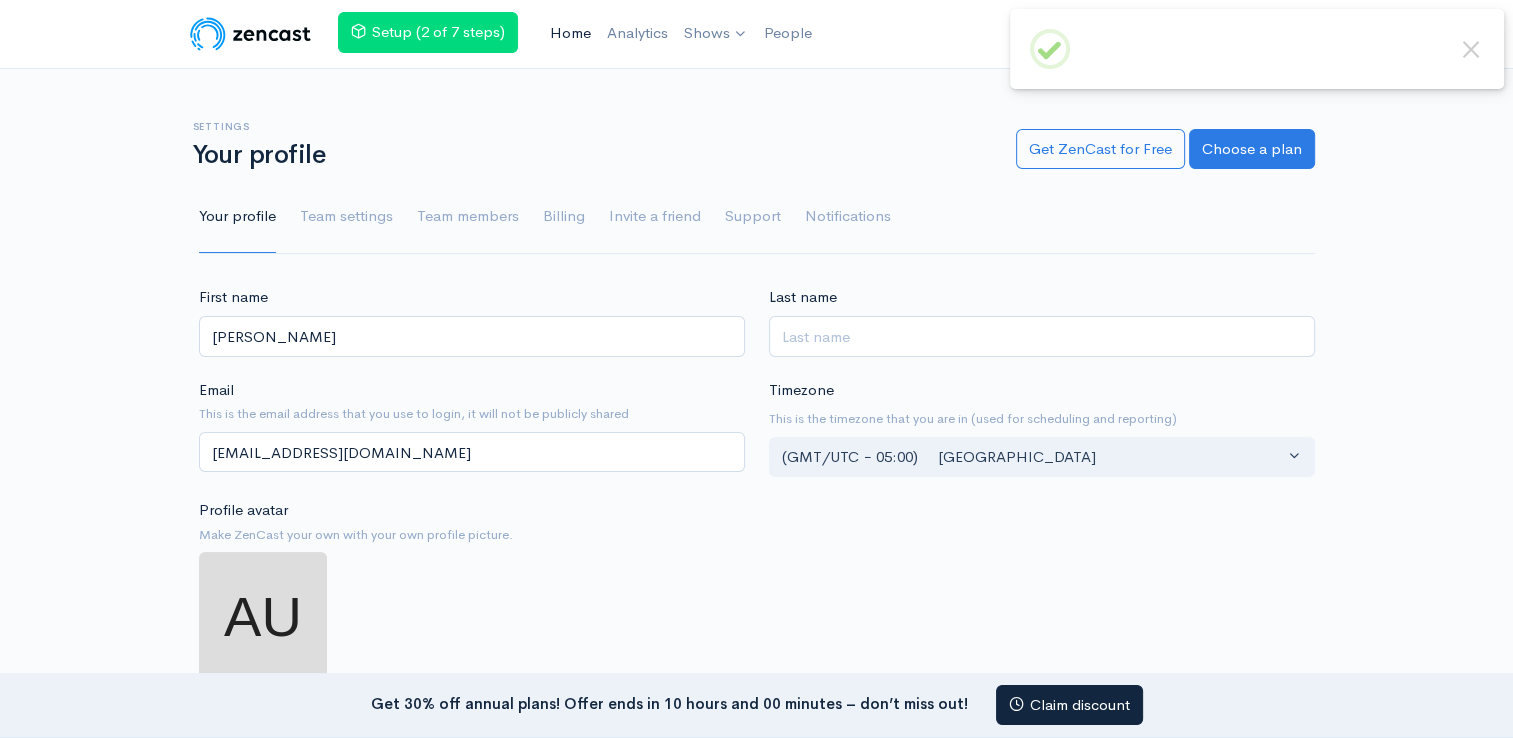click on "Home" at bounding box center (570, 33) 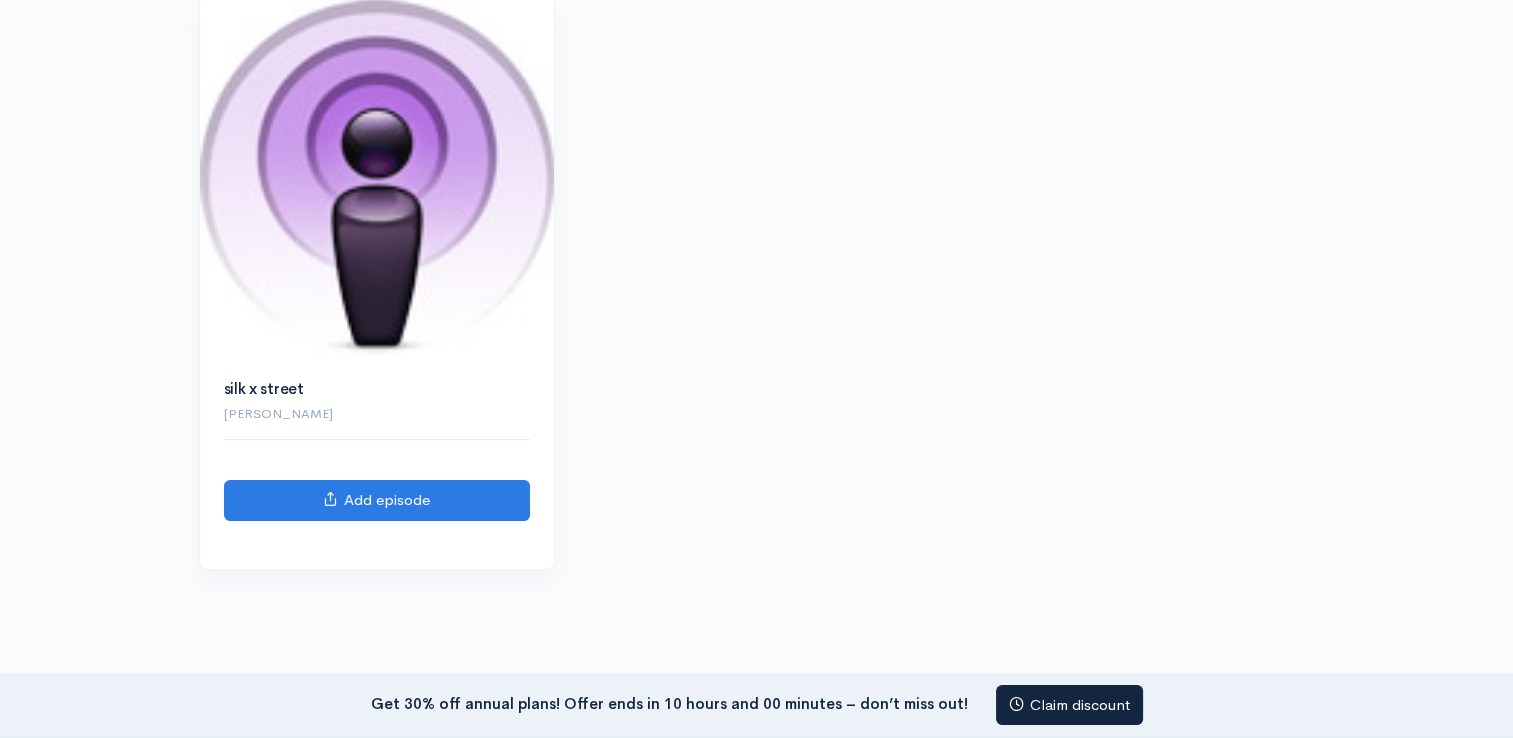 scroll, scrollTop: 492, scrollLeft: 0, axis: vertical 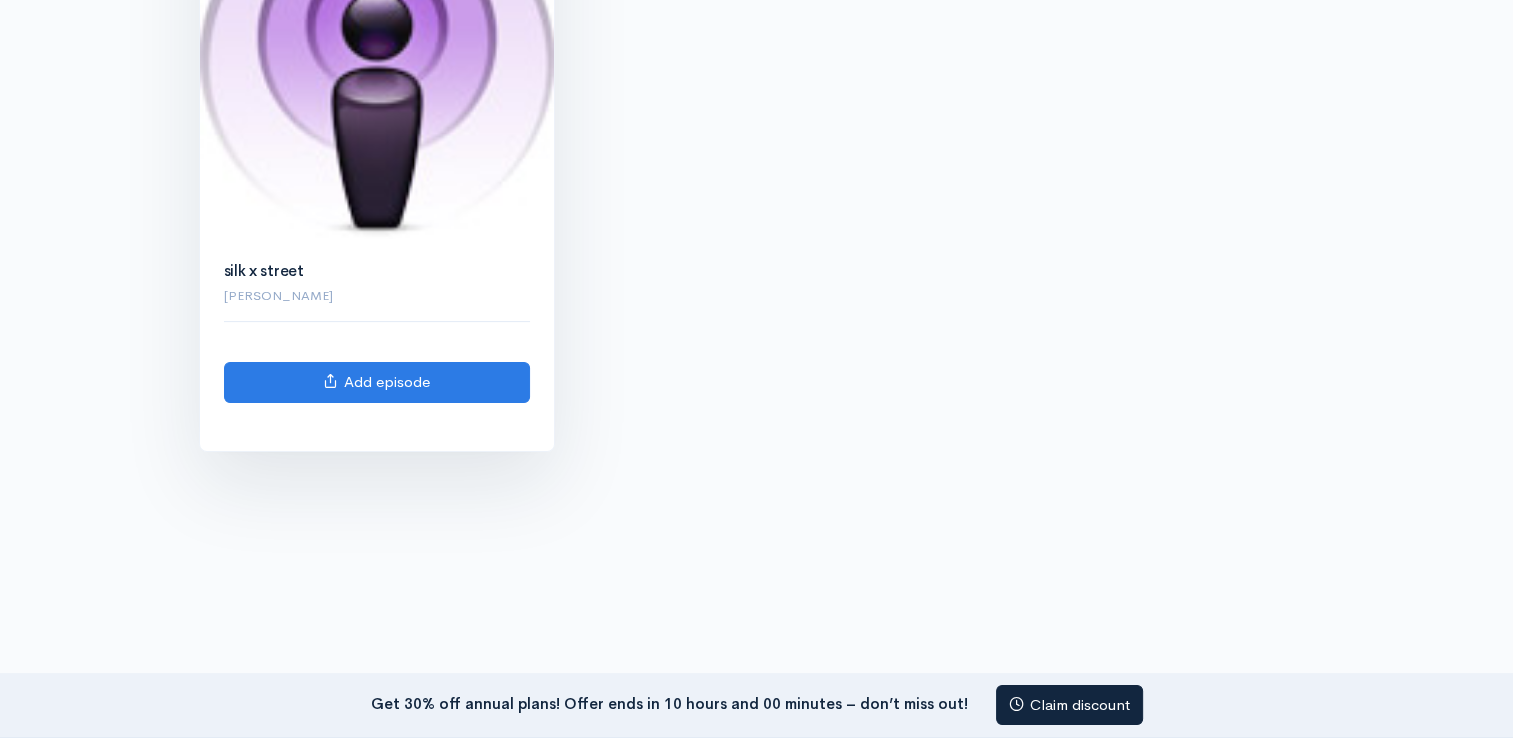 click on "[PERSON_NAME]" at bounding box center (377, 296) 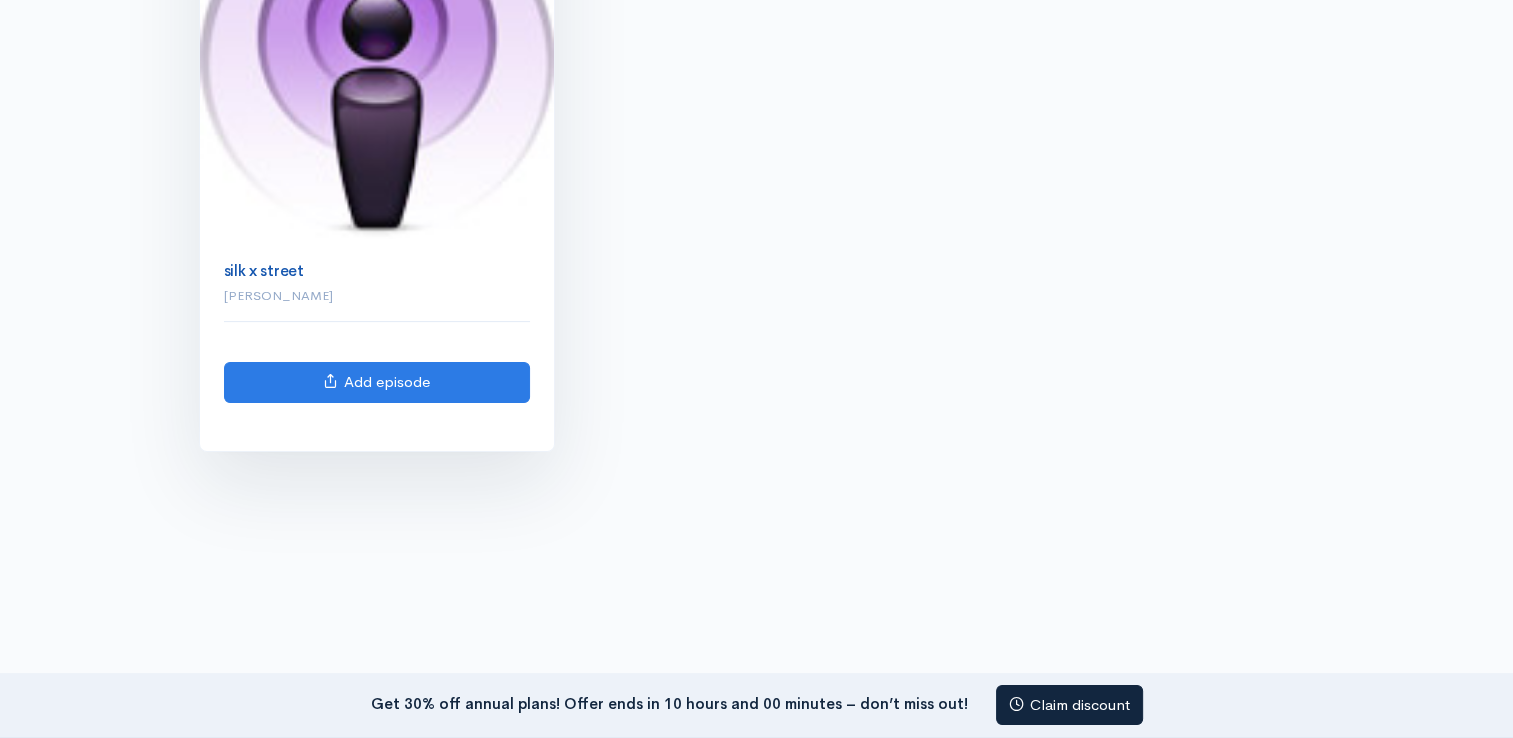 click on "silk x street" at bounding box center [264, 270] 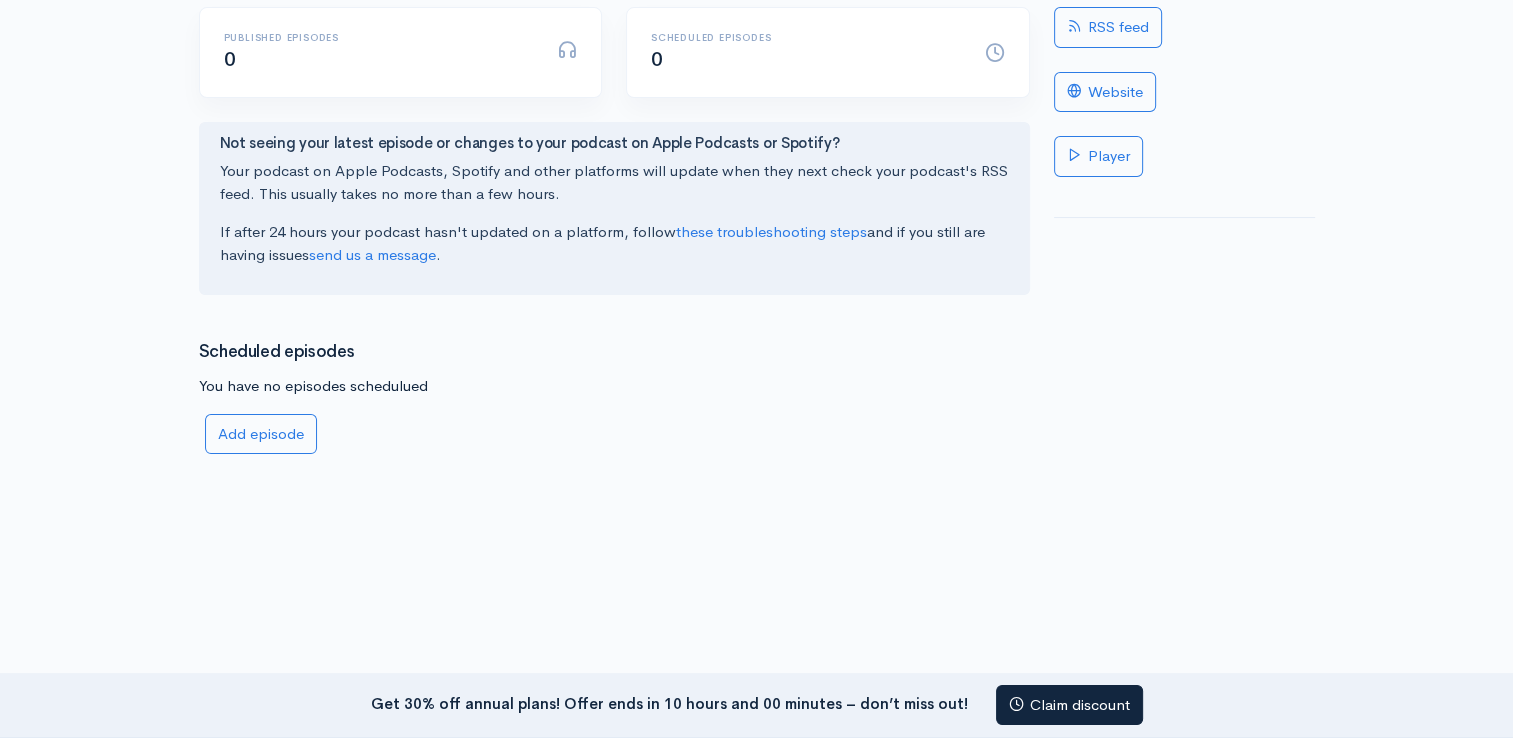 scroll, scrollTop: 0, scrollLeft: 0, axis: both 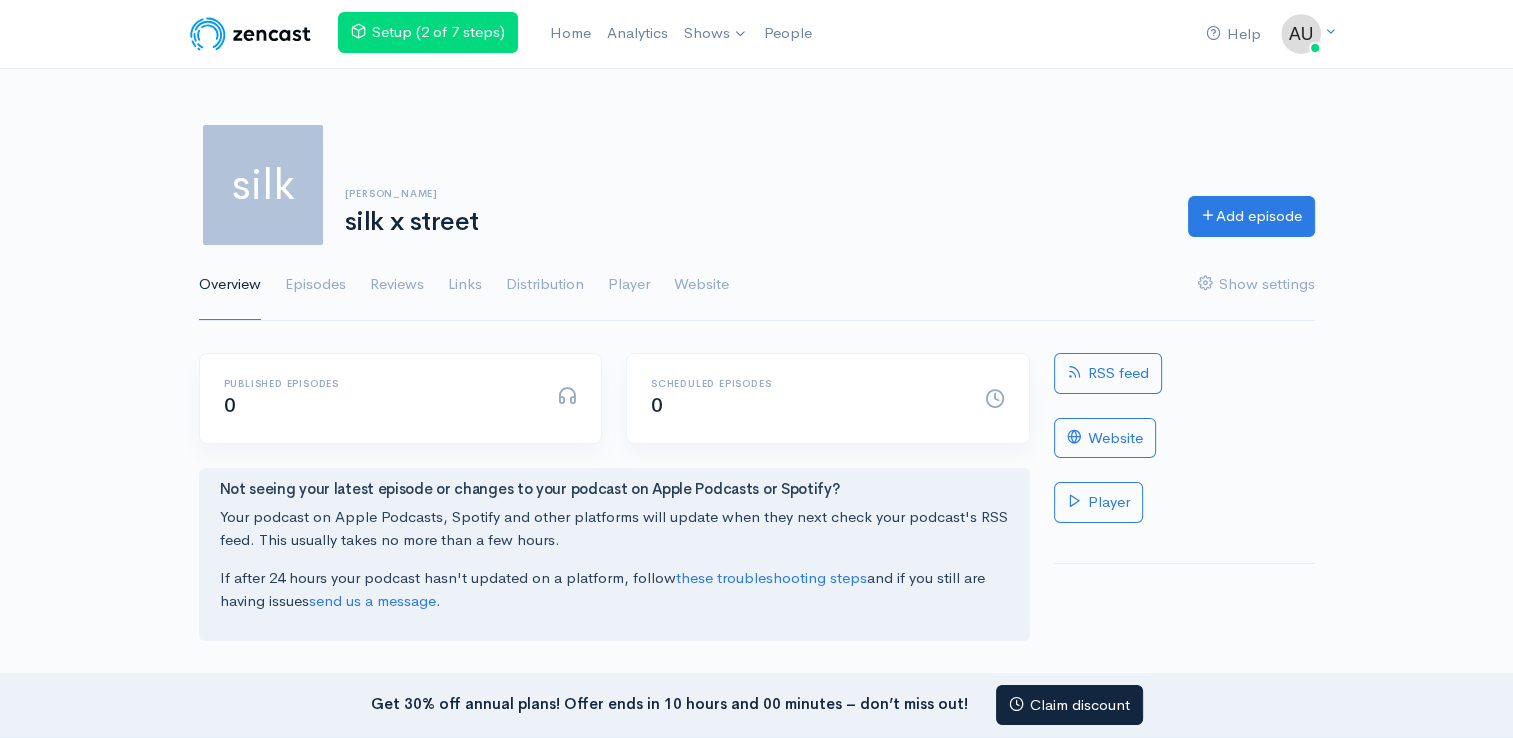click on "silk x street" at bounding box center (754, 222) 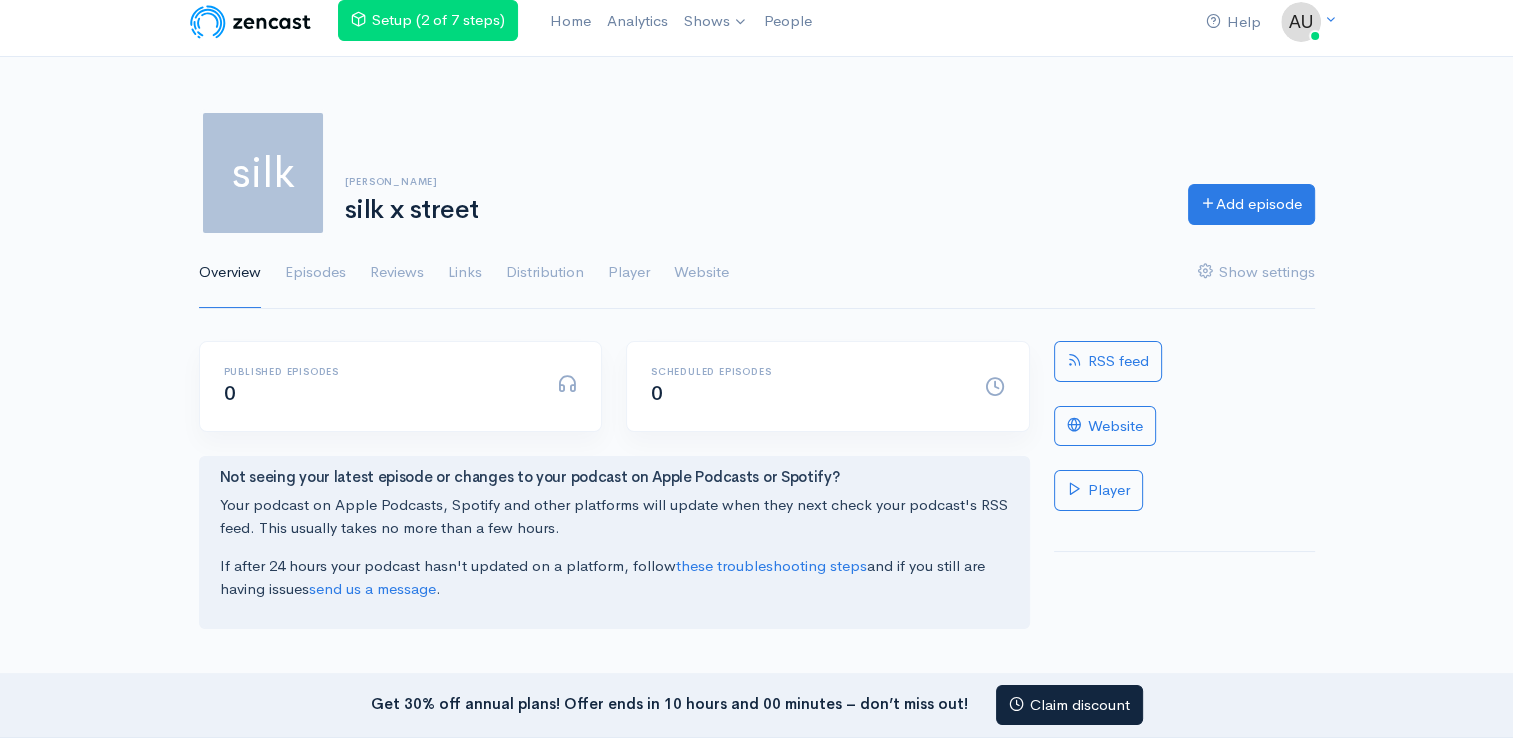 scroll, scrollTop: 0, scrollLeft: 0, axis: both 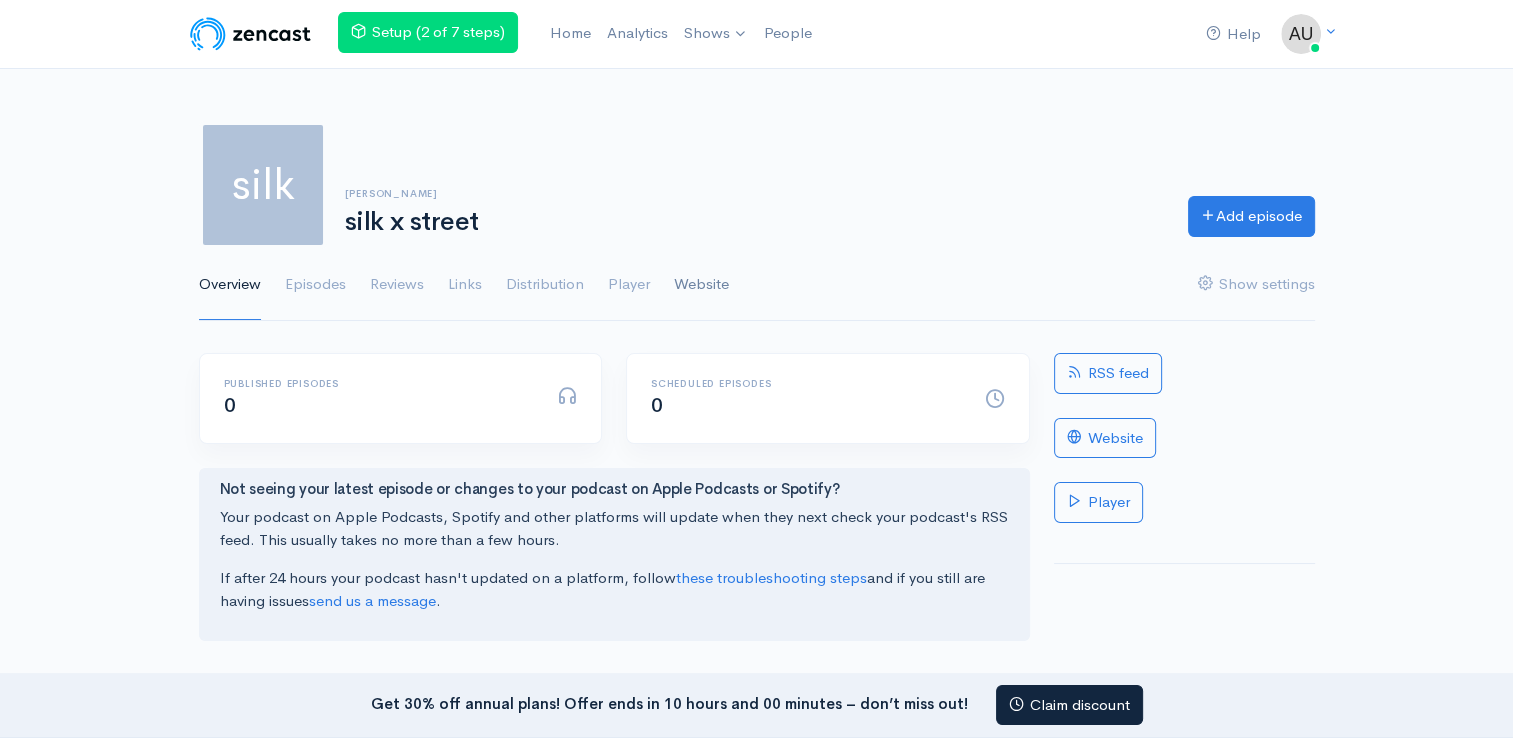 click on "Website" at bounding box center (701, 285) 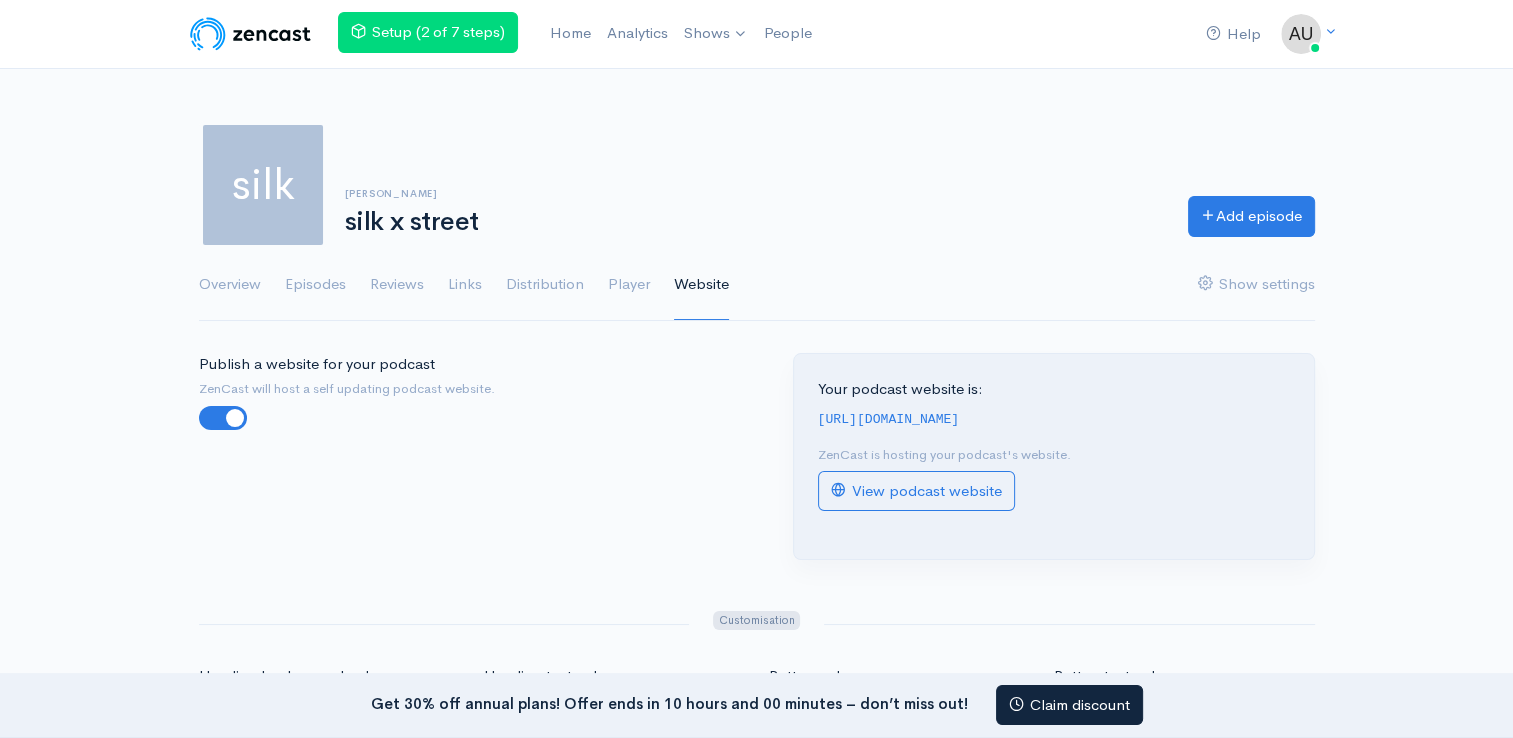 scroll, scrollTop: 0, scrollLeft: 0, axis: both 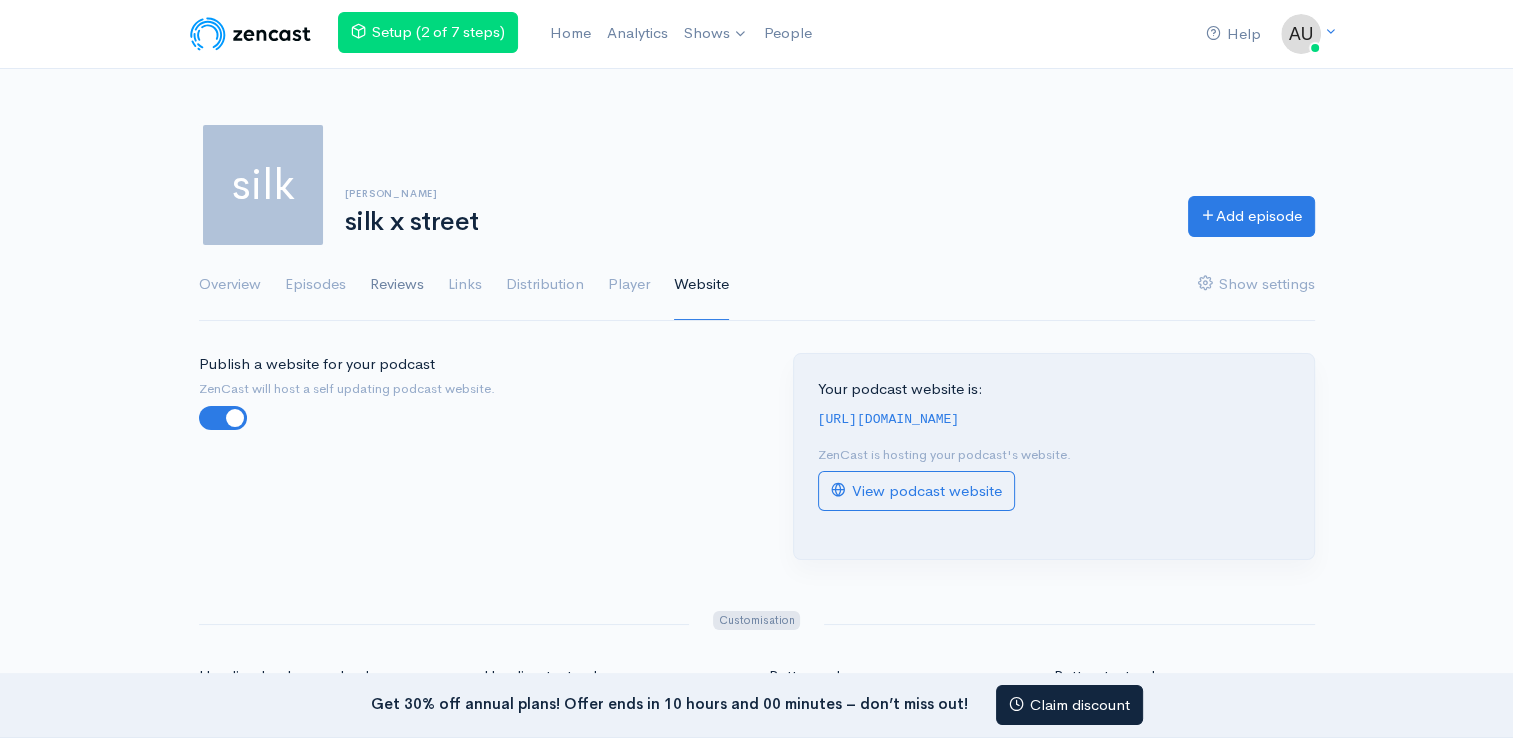 click on "Reviews" at bounding box center [397, 285] 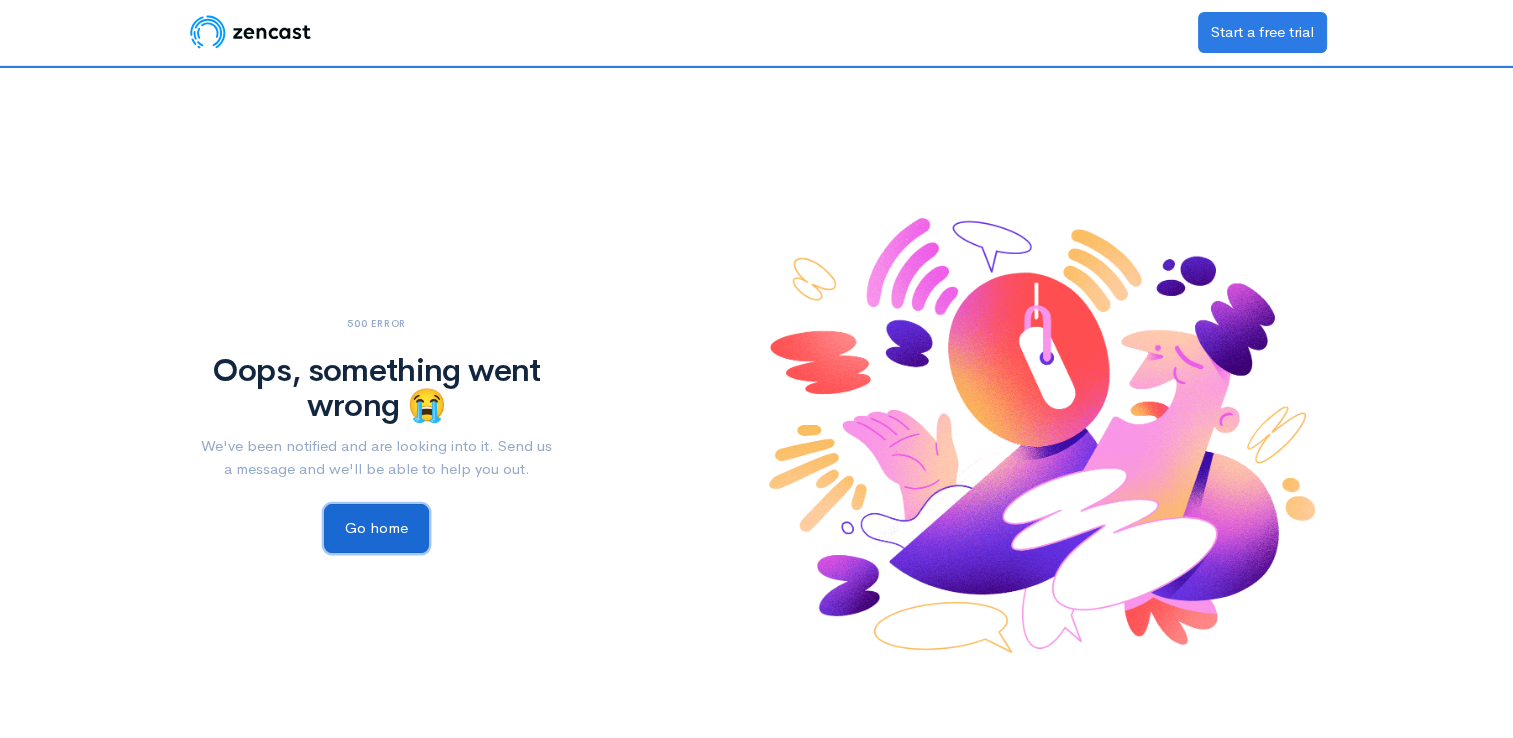 click on "Go home" at bounding box center (376, 528) 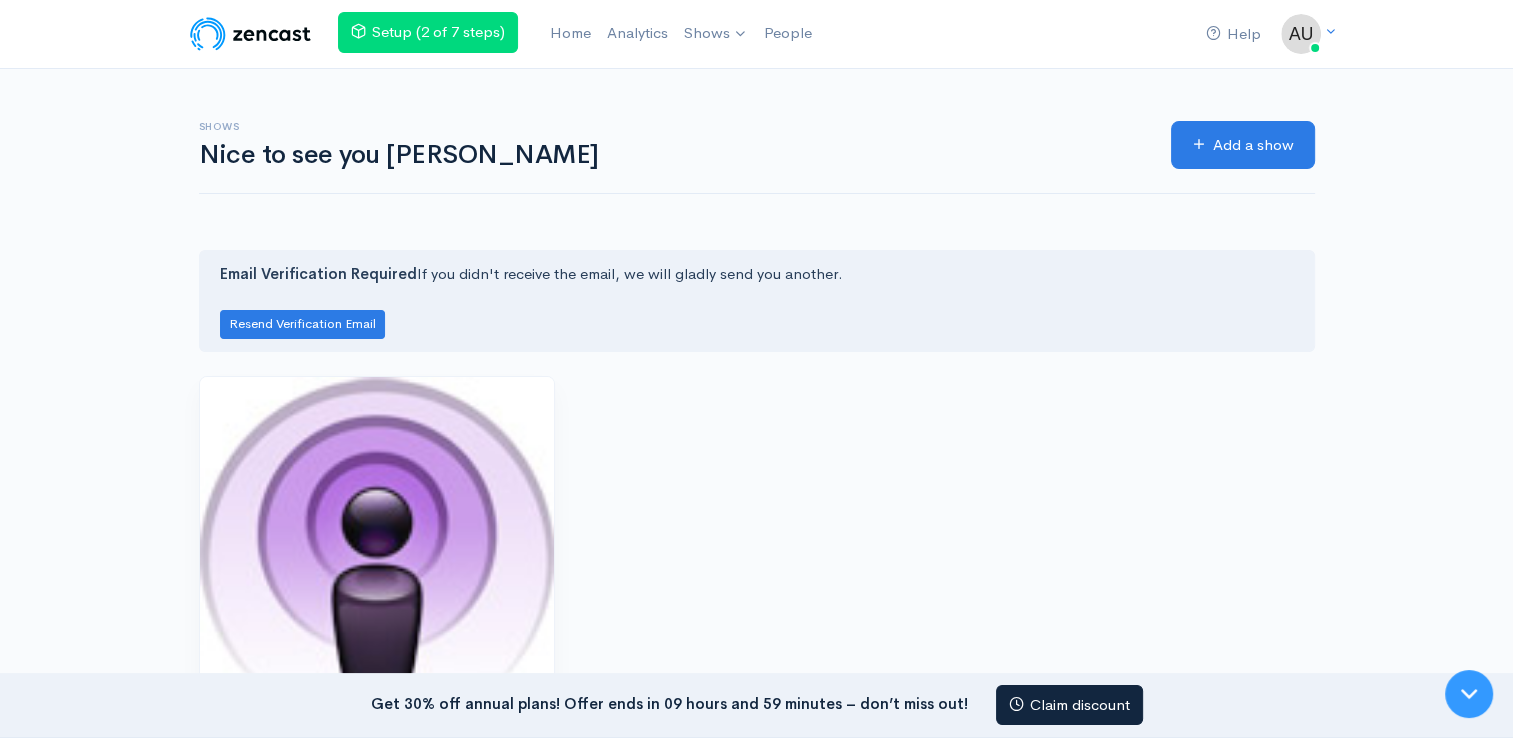 scroll, scrollTop: 0, scrollLeft: 0, axis: both 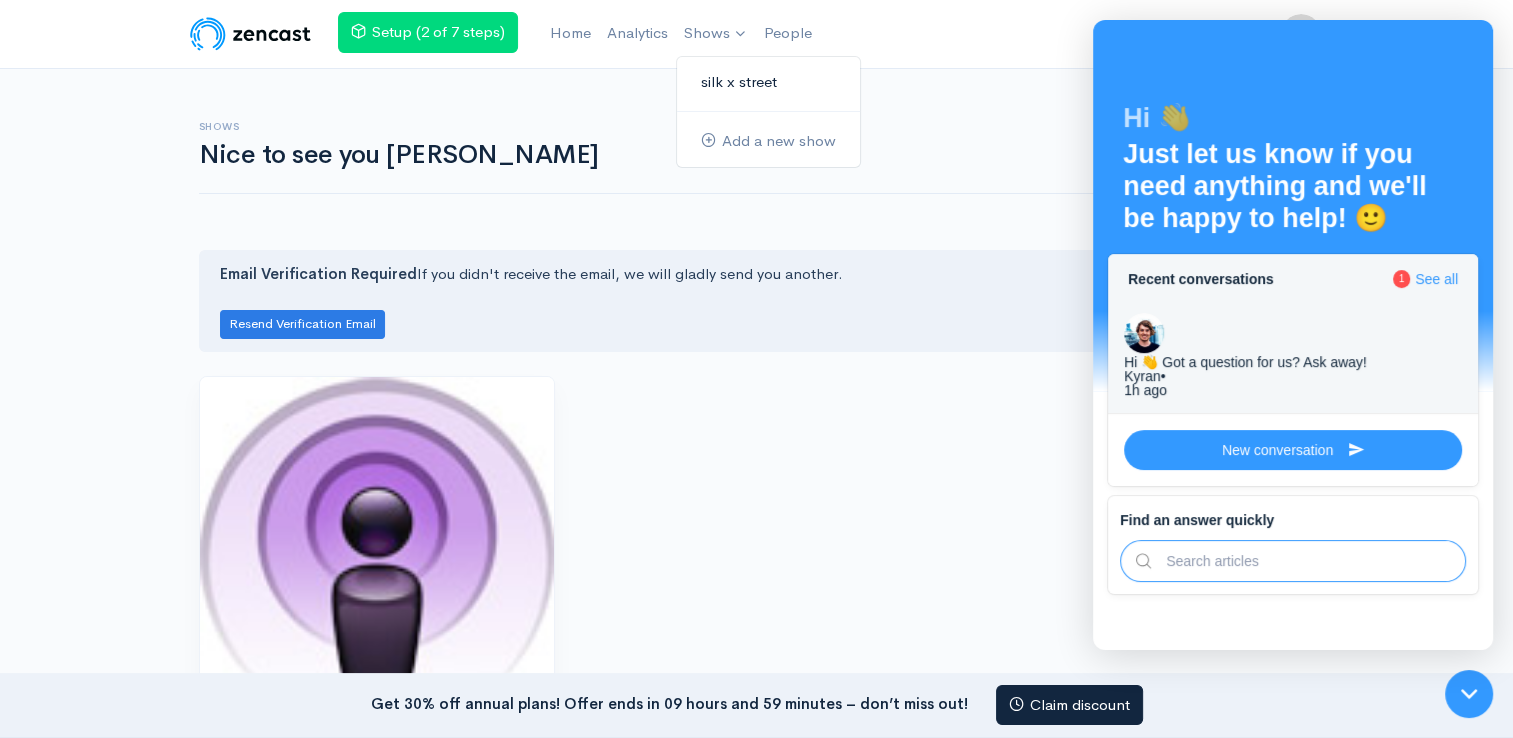 click on "silk x street" at bounding box center [768, 82] 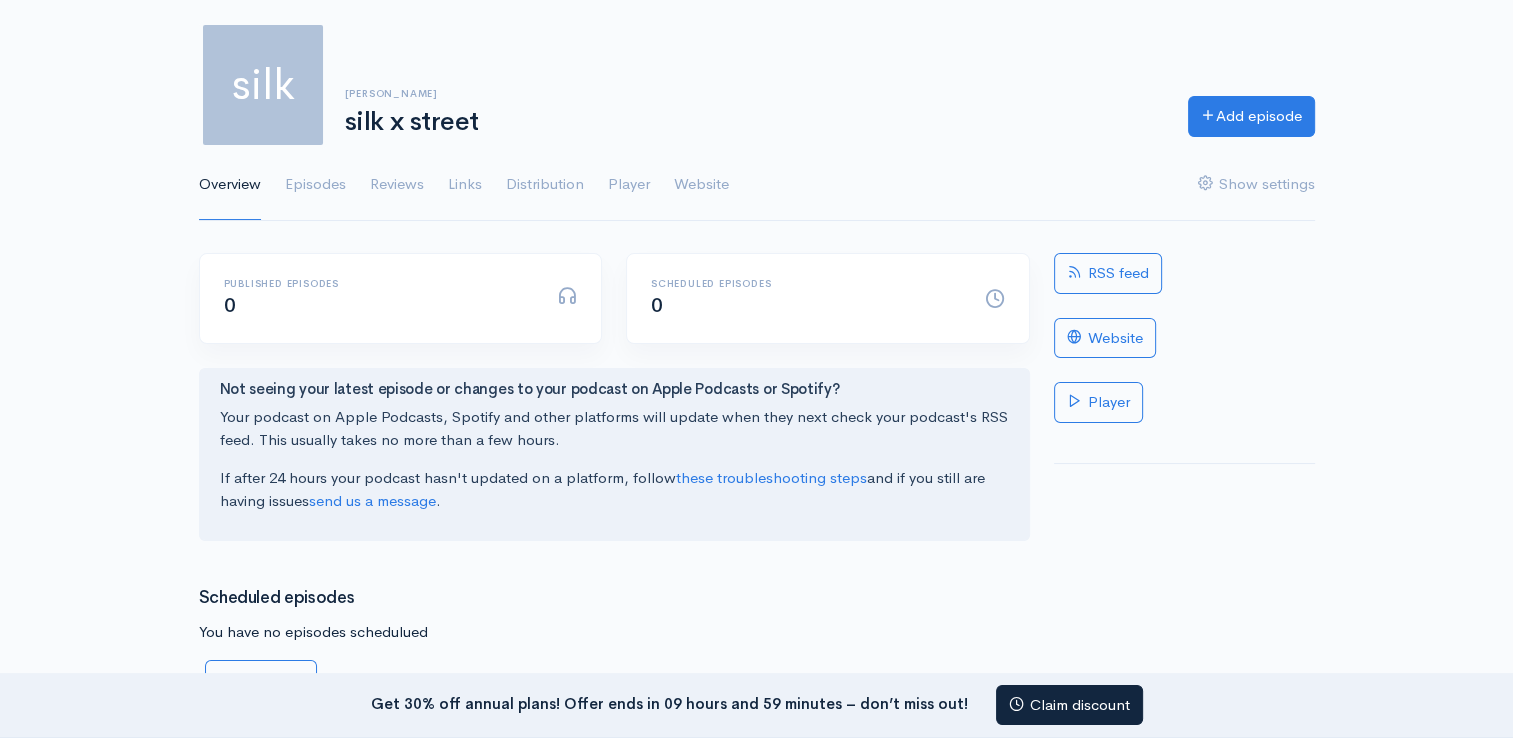 scroll, scrollTop: 0, scrollLeft: 0, axis: both 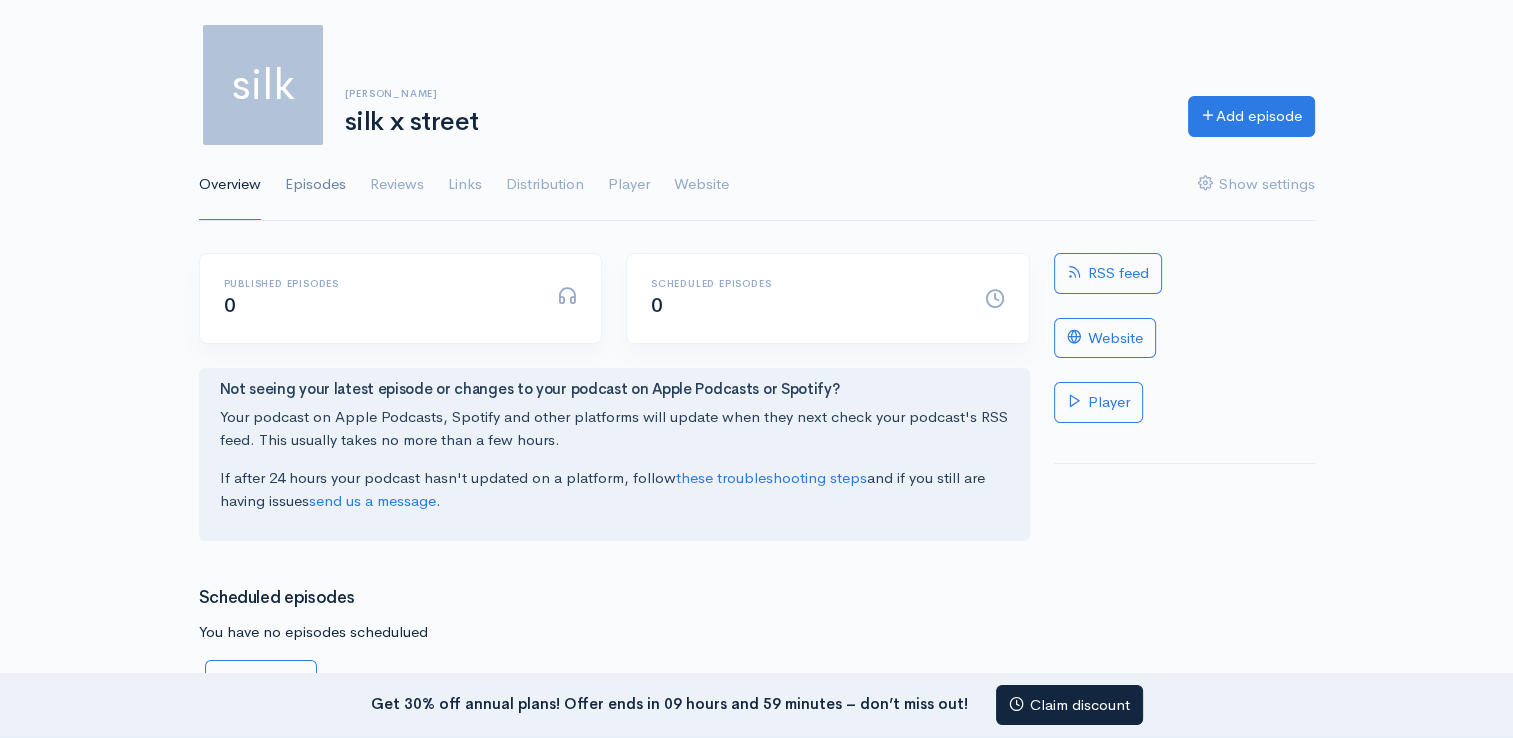 click on "Episodes" at bounding box center (315, 185) 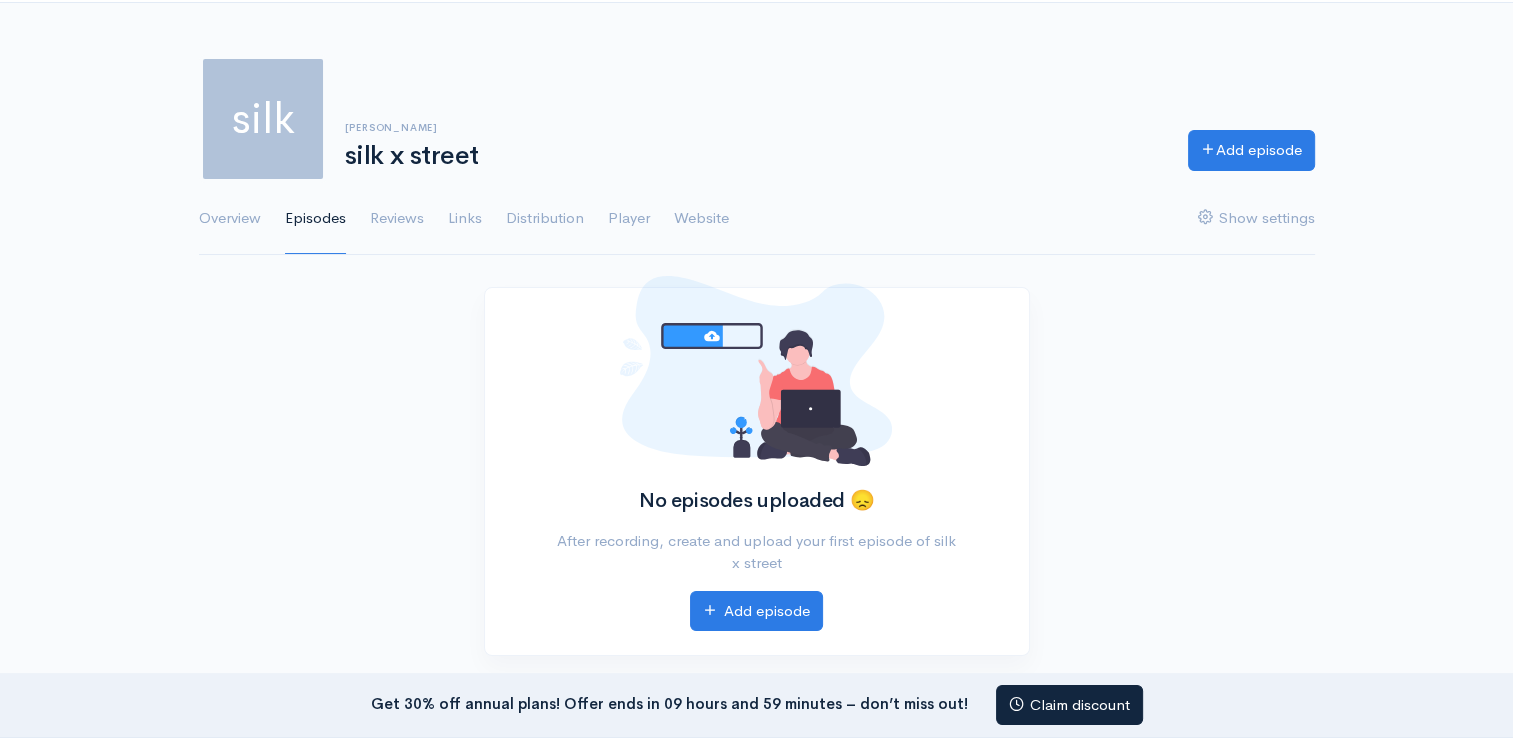 scroll, scrollTop: 100, scrollLeft: 0, axis: vertical 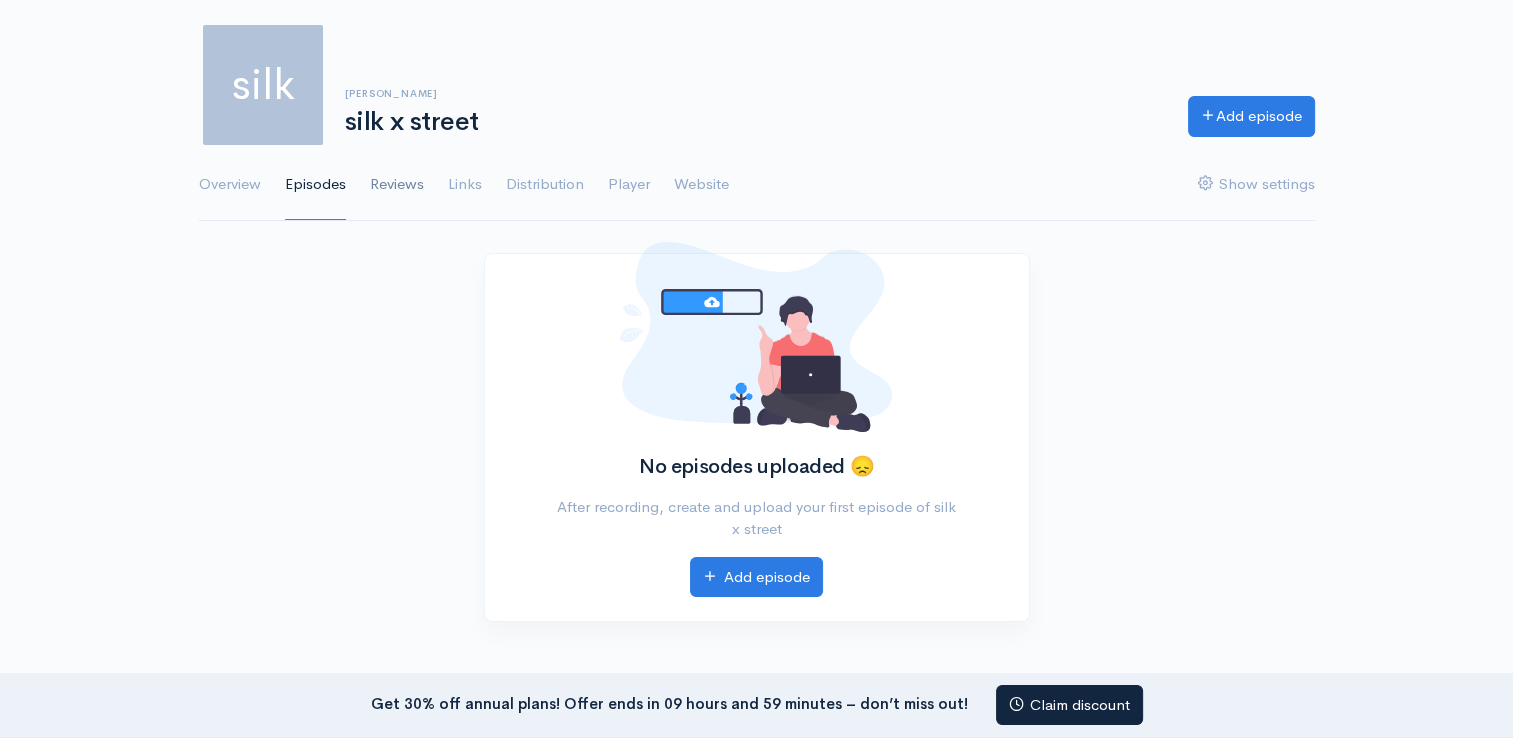click on "Reviews" at bounding box center [397, 185] 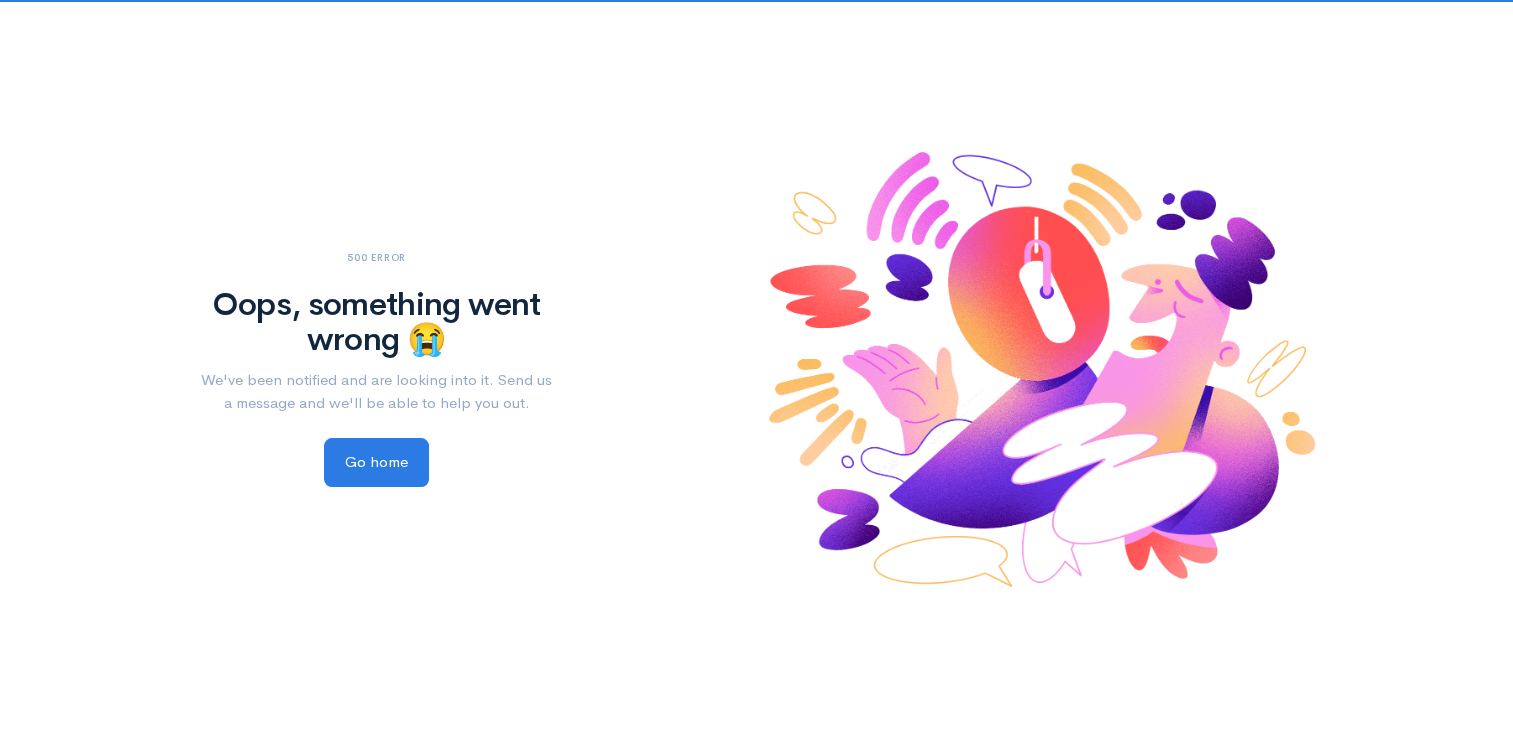 scroll, scrollTop: 0, scrollLeft: 0, axis: both 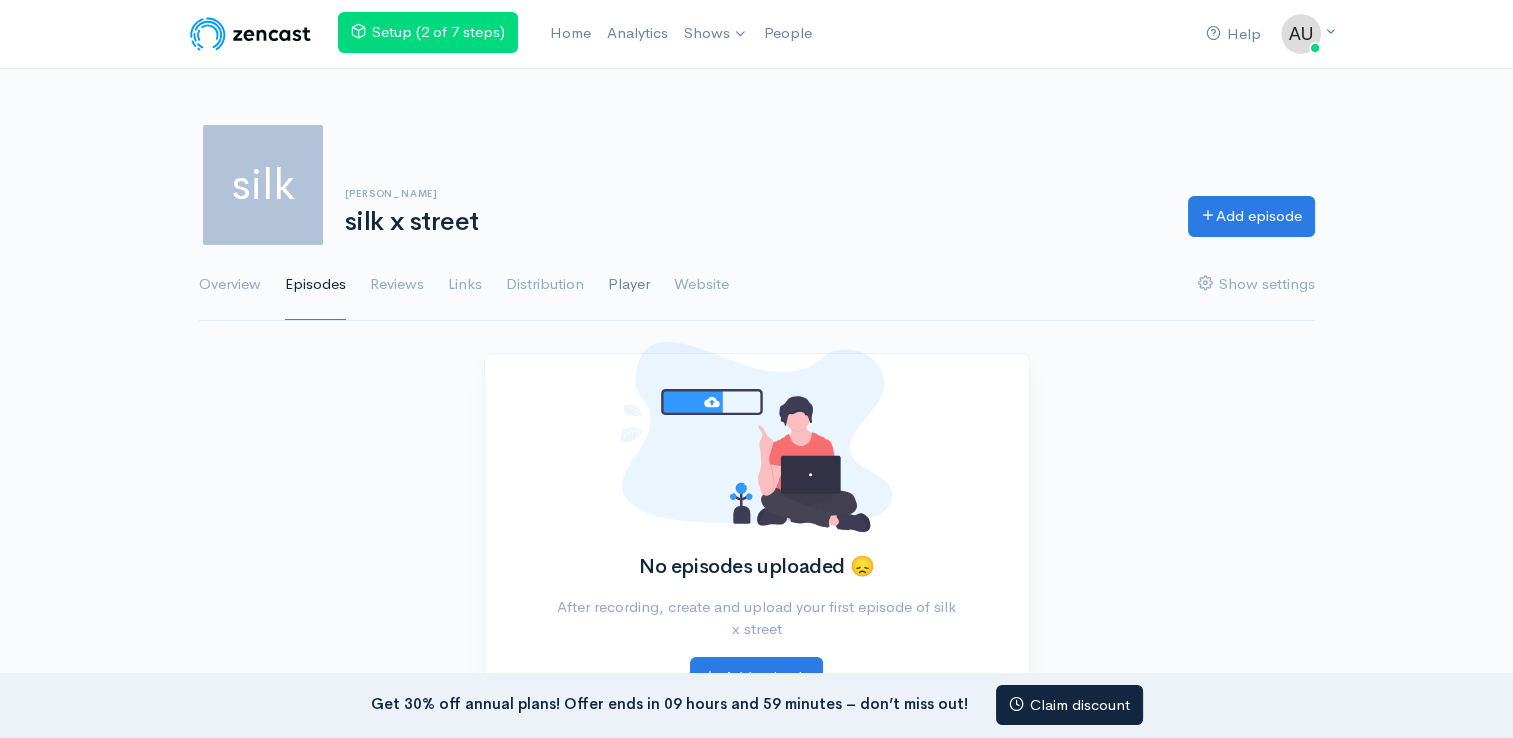click on "Player" at bounding box center (629, 285) 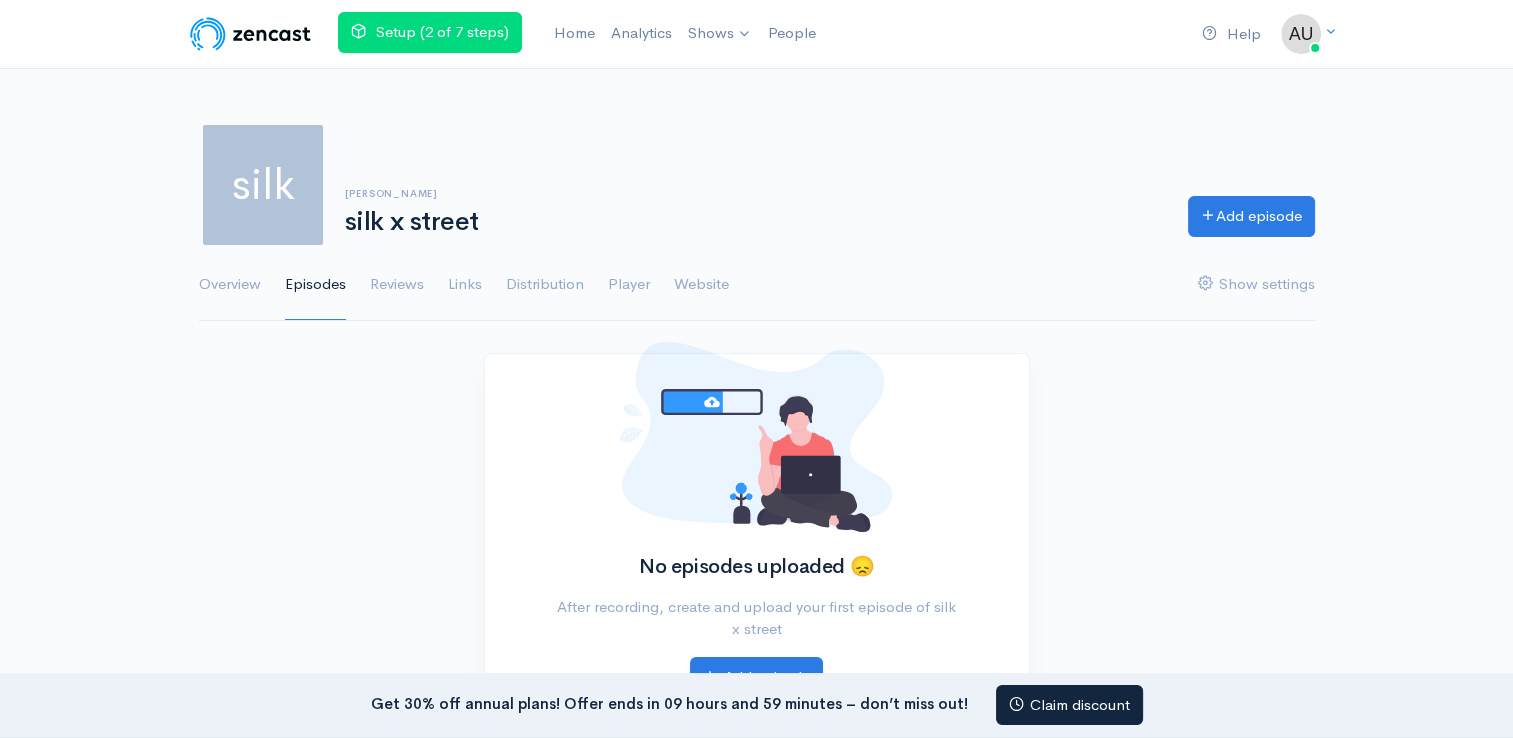 scroll, scrollTop: 0, scrollLeft: 0, axis: both 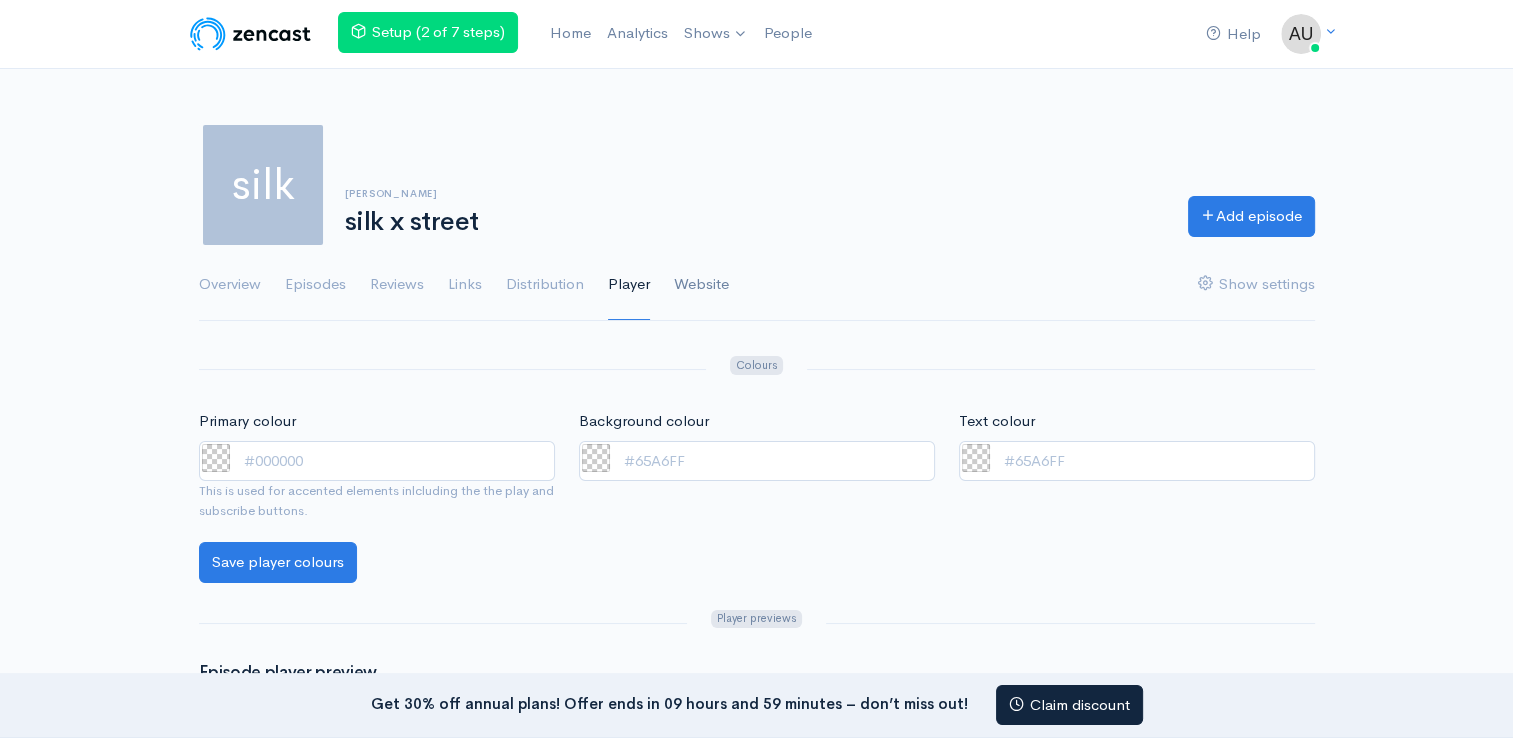 click on "Website" at bounding box center [701, 285] 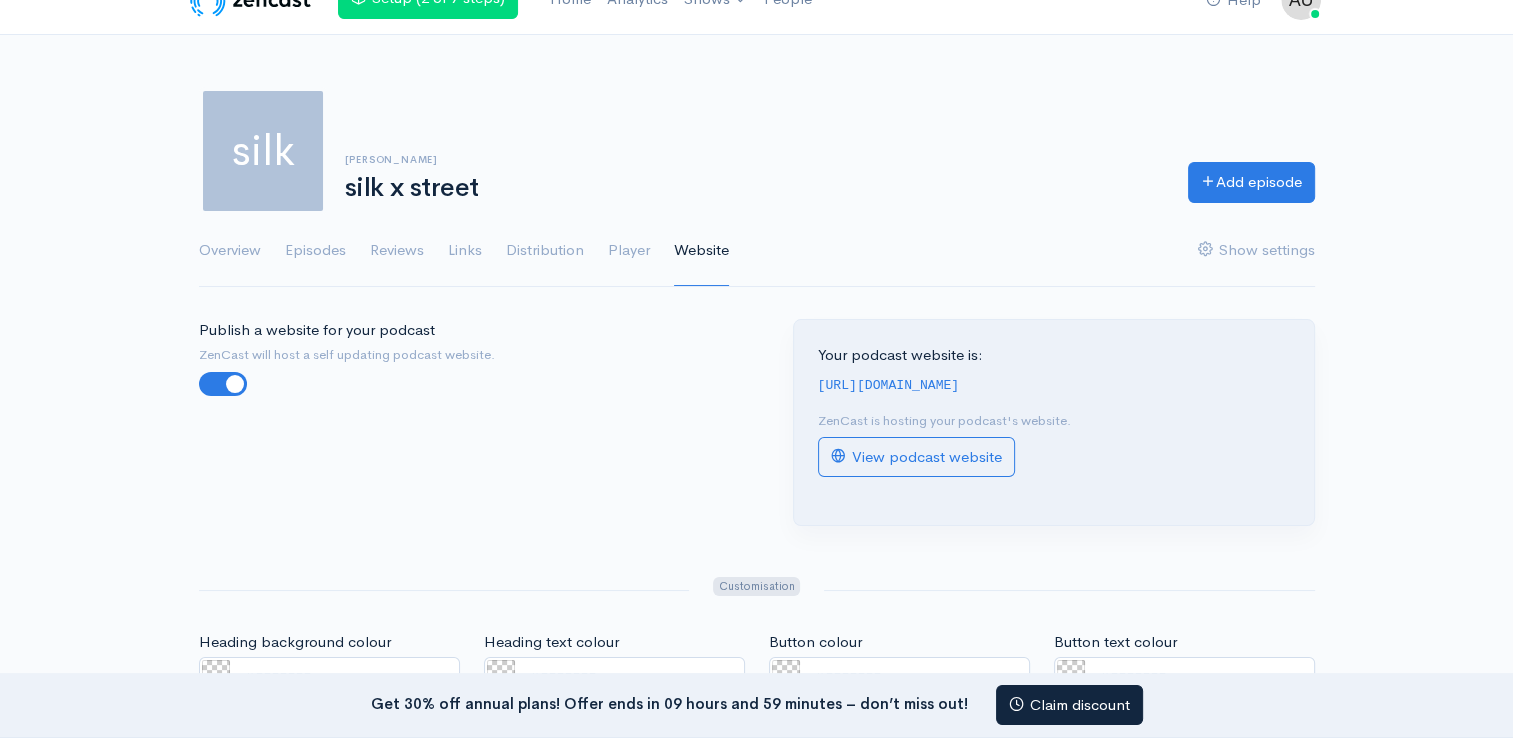 scroll, scrollTop: 0, scrollLeft: 0, axis: both 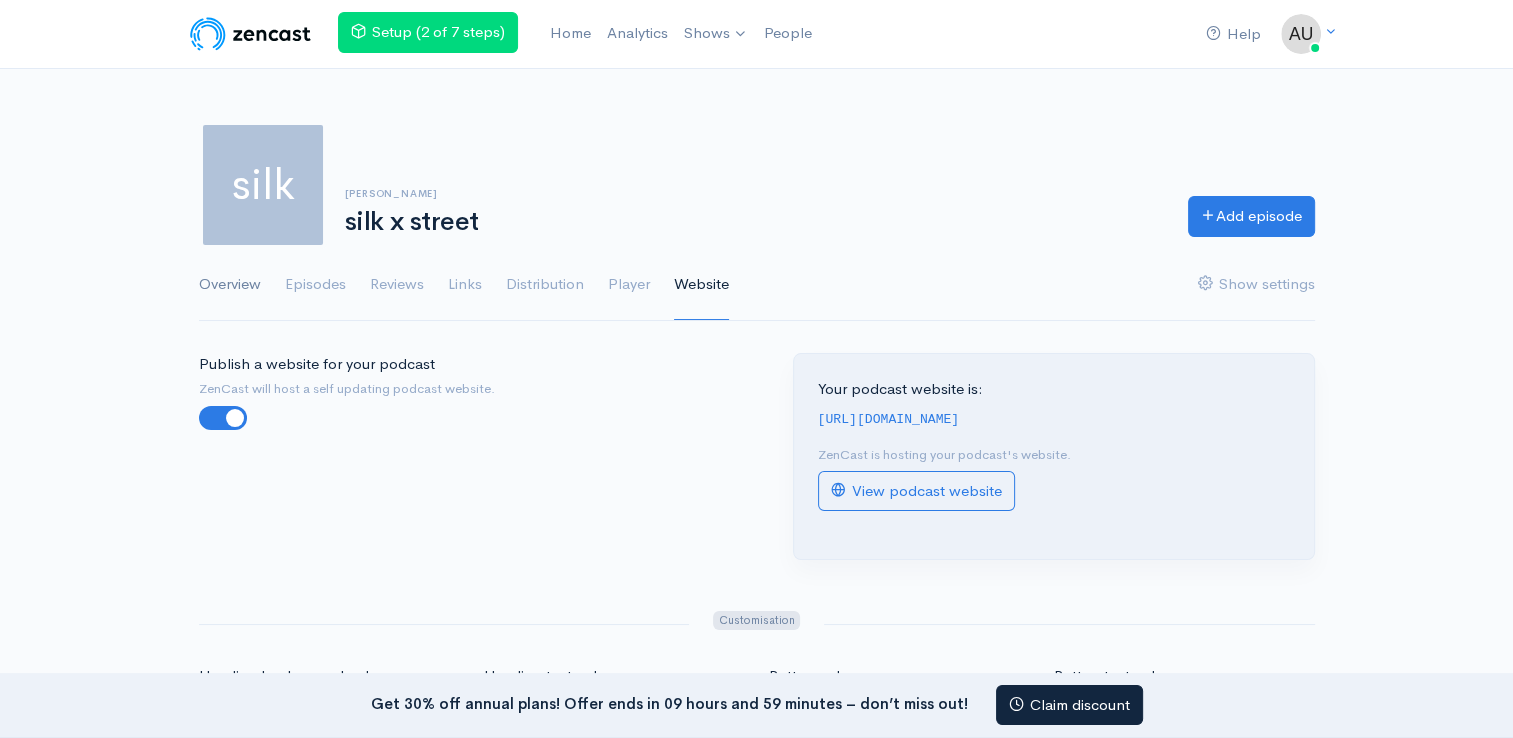 click on "Overview" at bounding box center (230, 285) 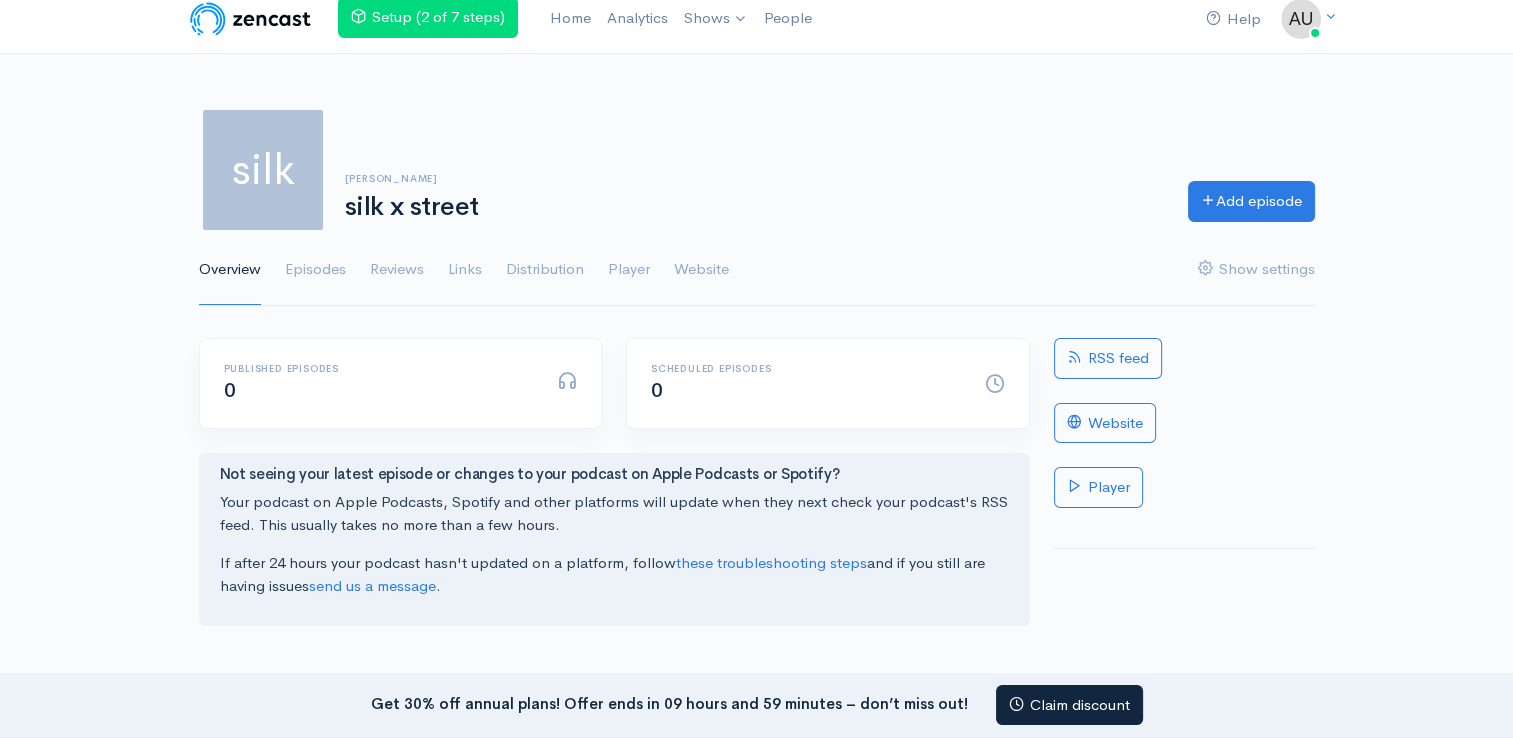 scroll, scrollTop: 0, scrollLeft: 0, axis: both 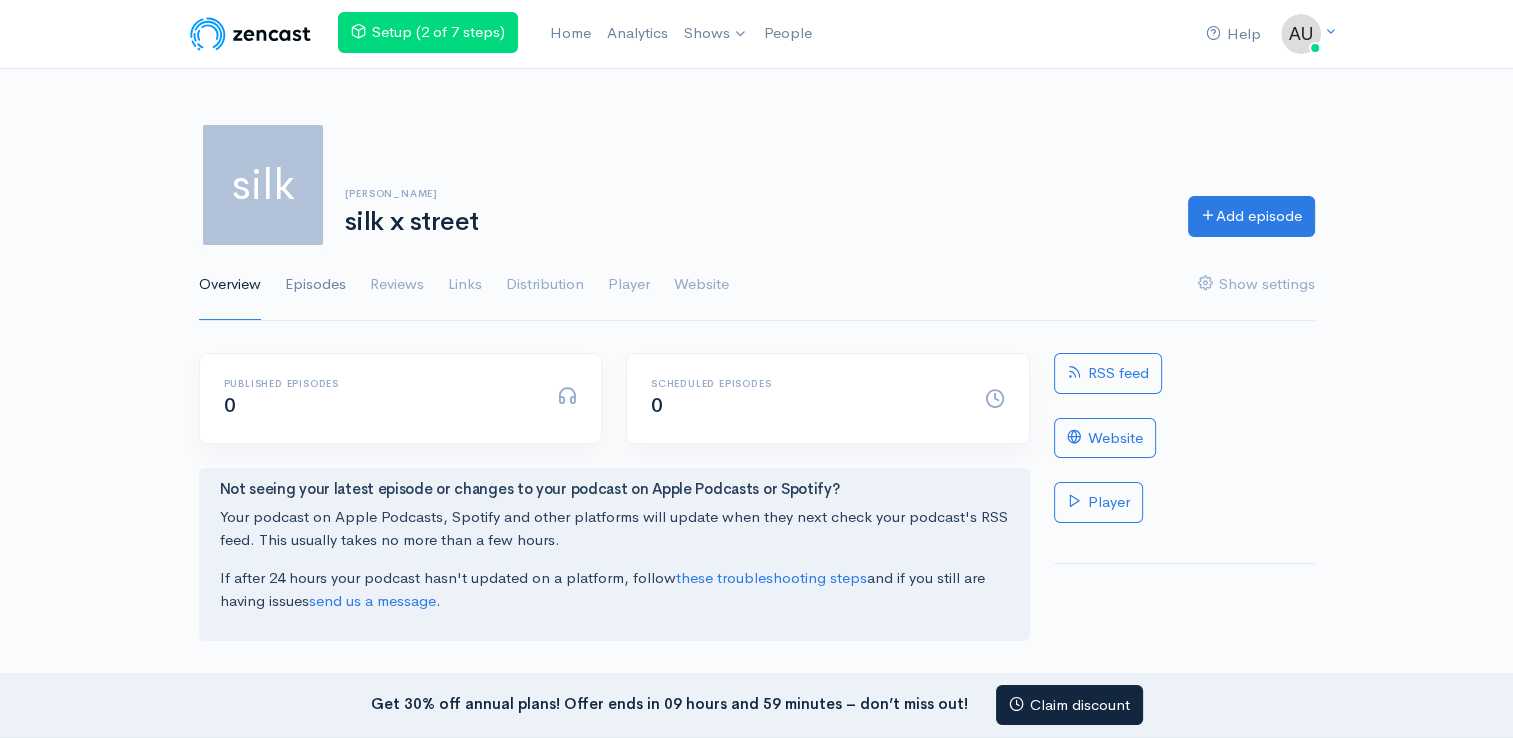 click on "Episodes" at bounding box center (315, 285) 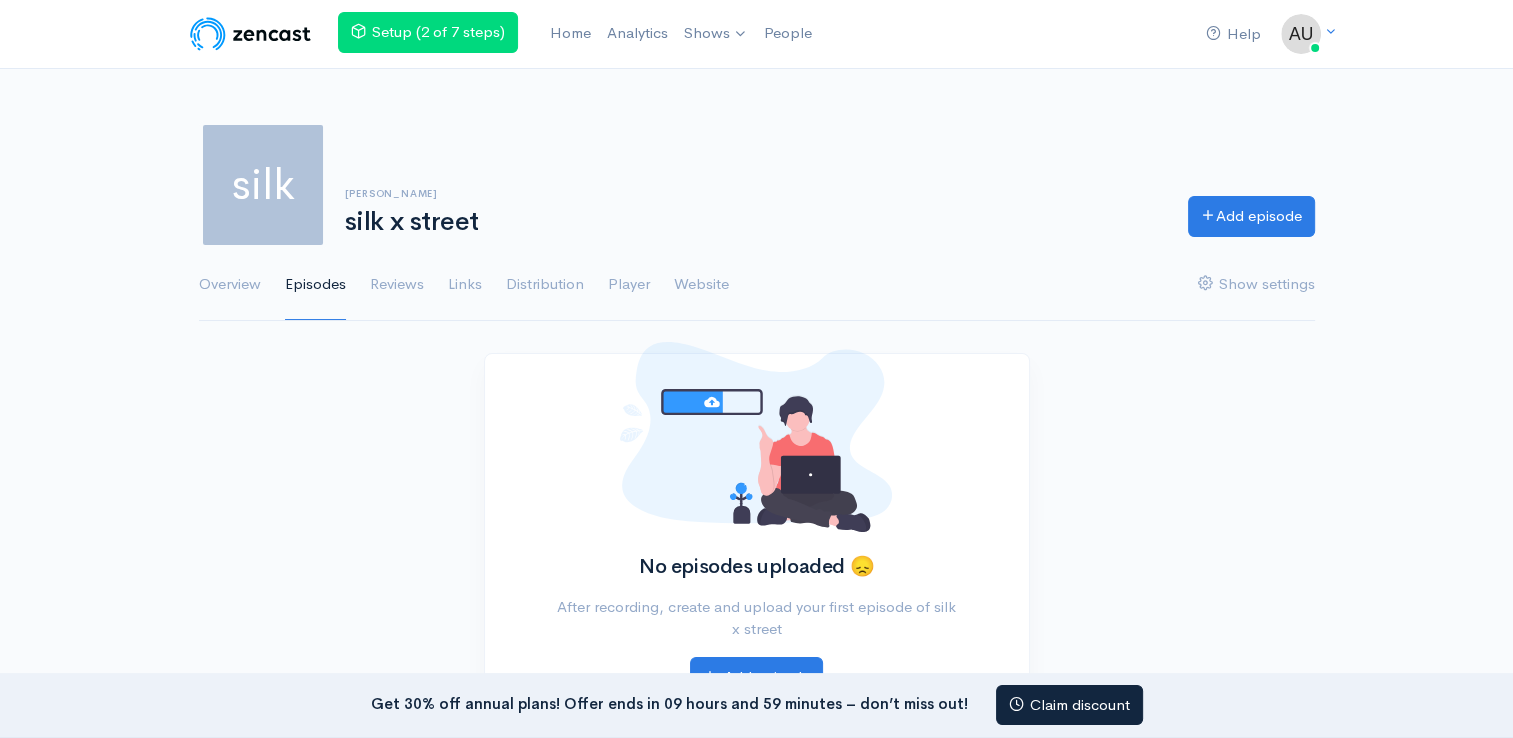 scroll, scrollTop: 0, scrollLeft: 0, axis: both 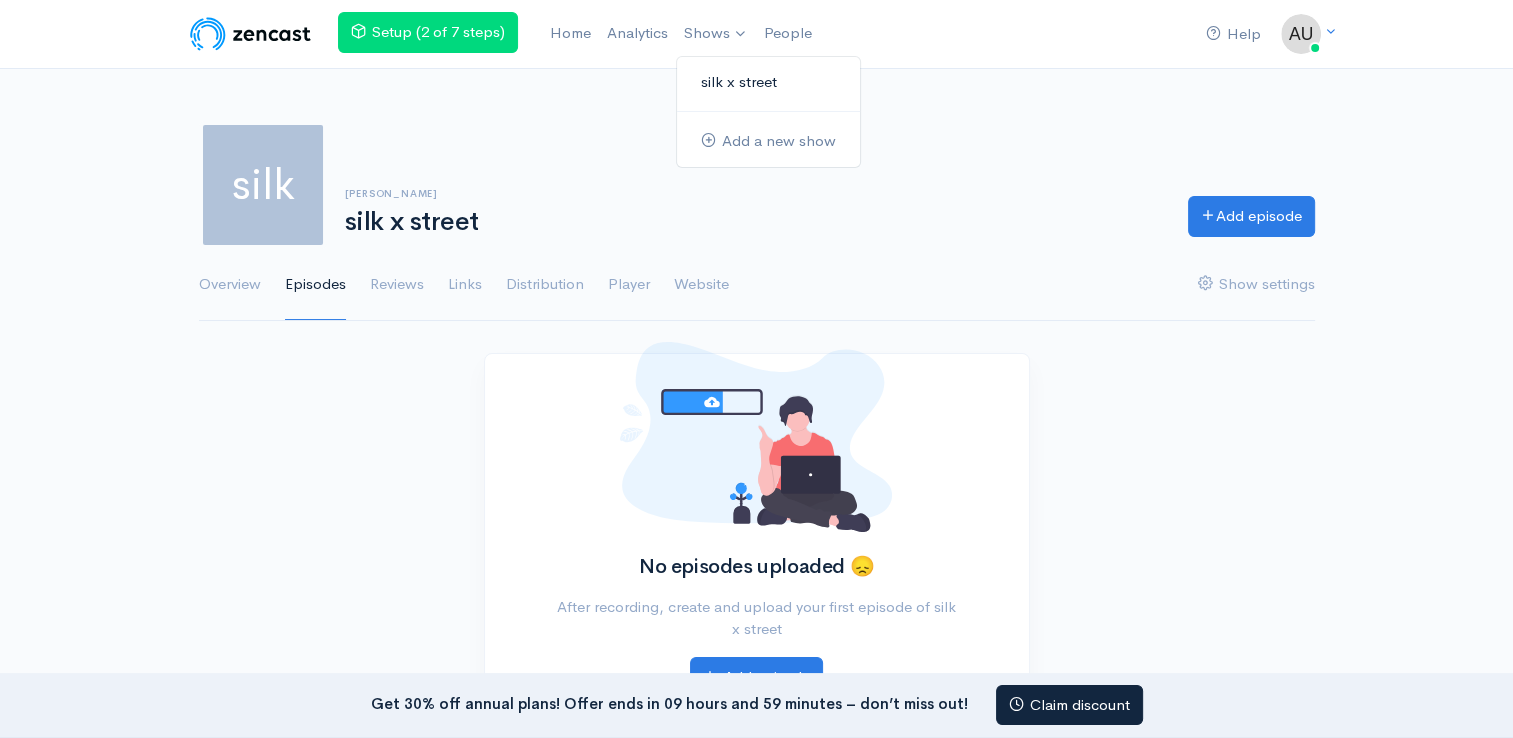 click on "silk x street" at bounding box center [768, 82] 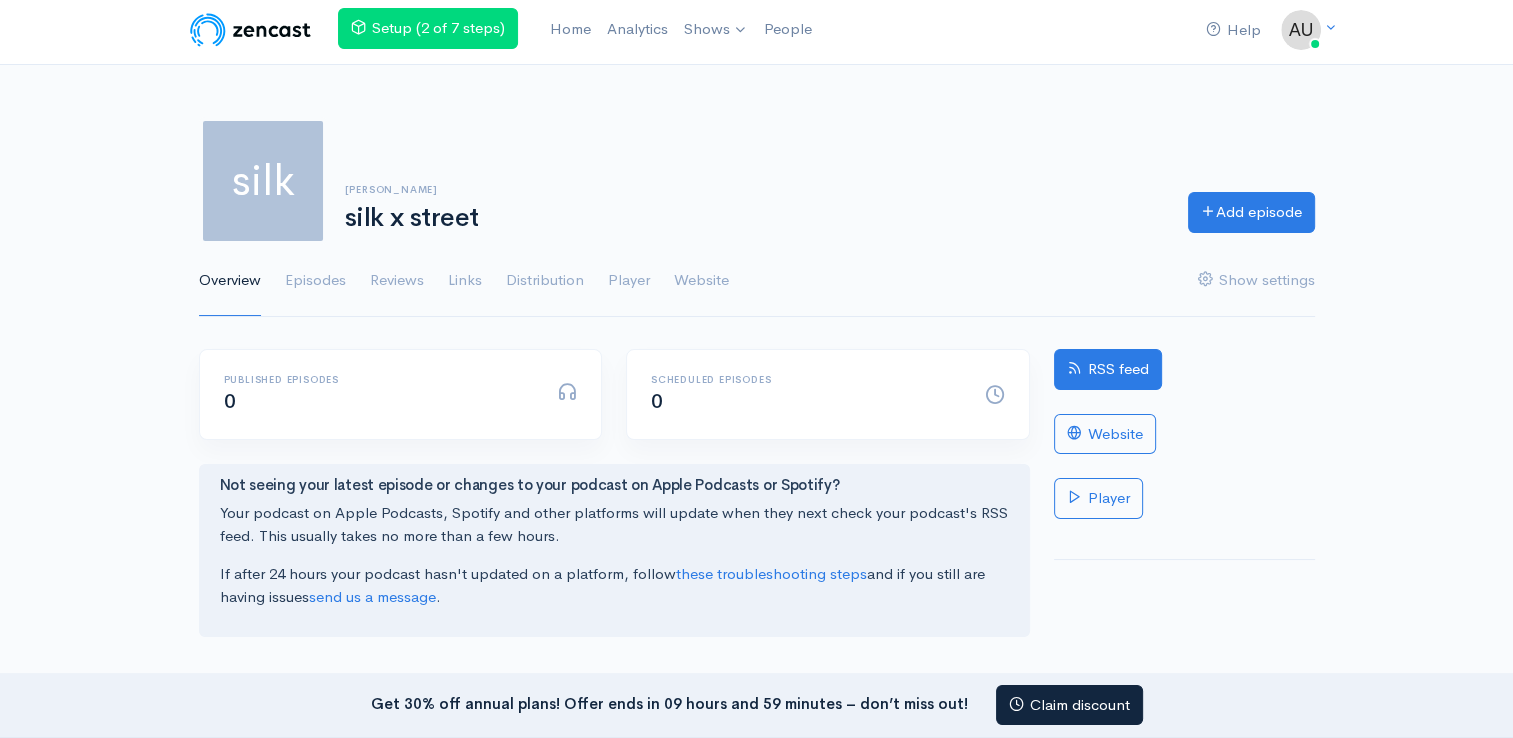 scroll, scrollTop: 0, scrollLeft: 0, axis: both 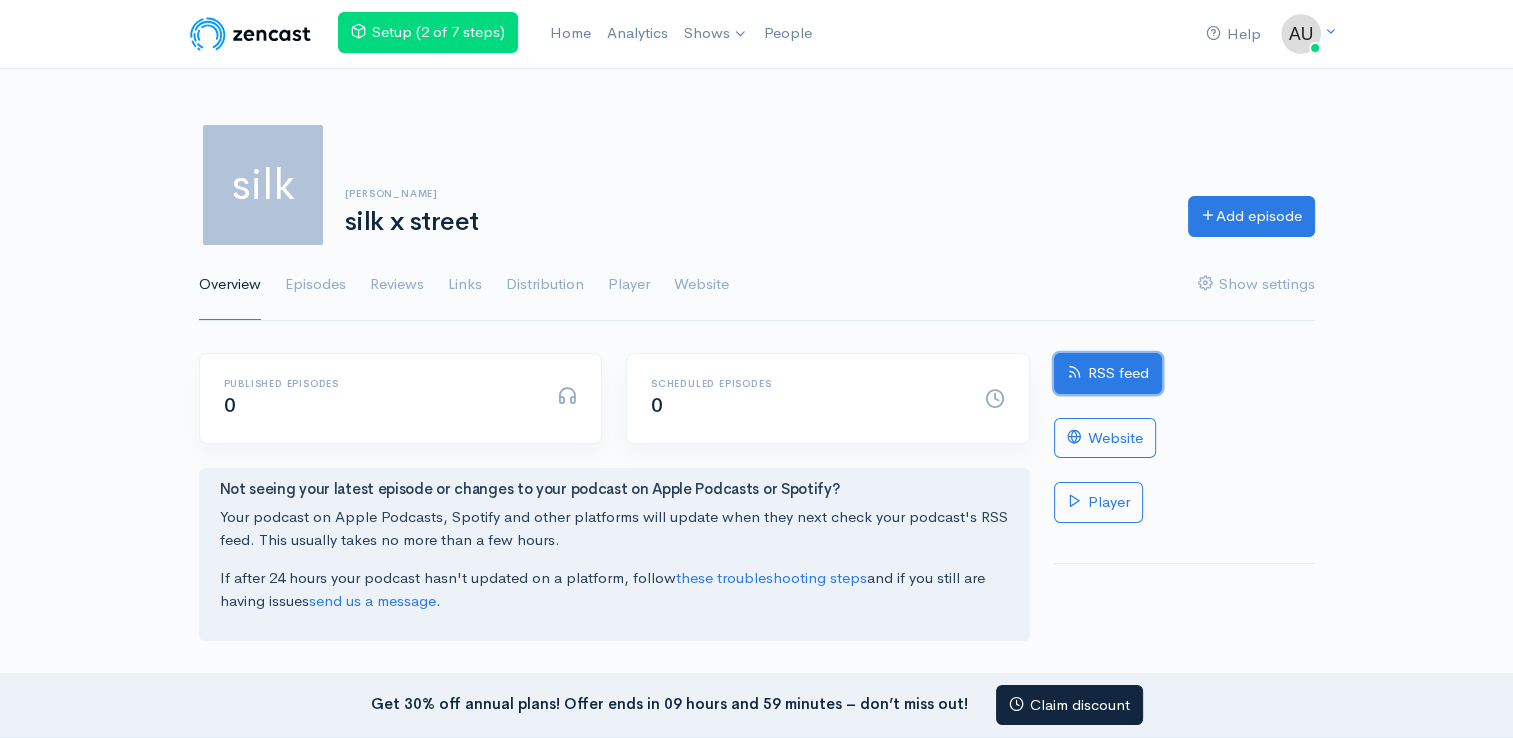 click on "RSS feed" at bounding box center [1108, 373] 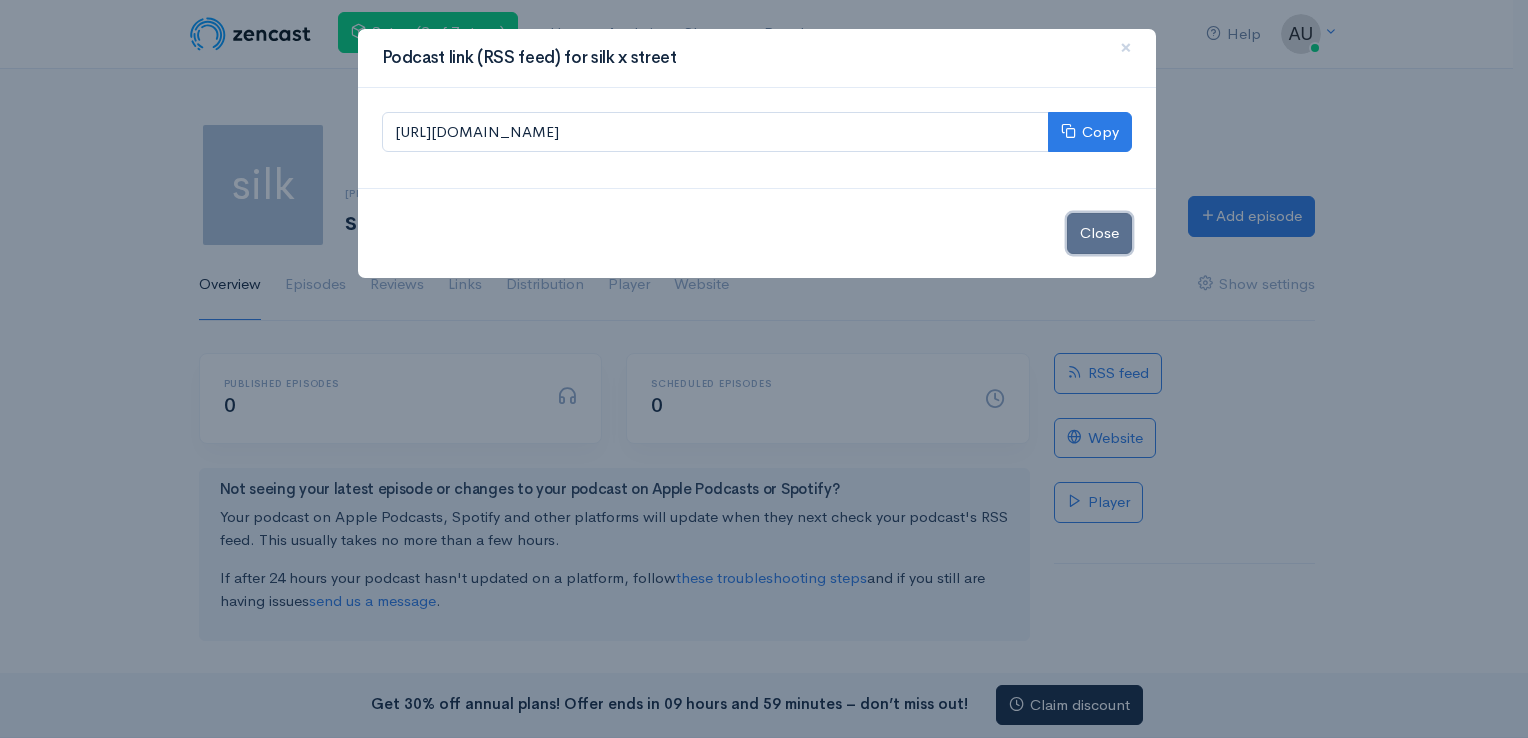 click on "Close" at bounding box center [1099, 233] 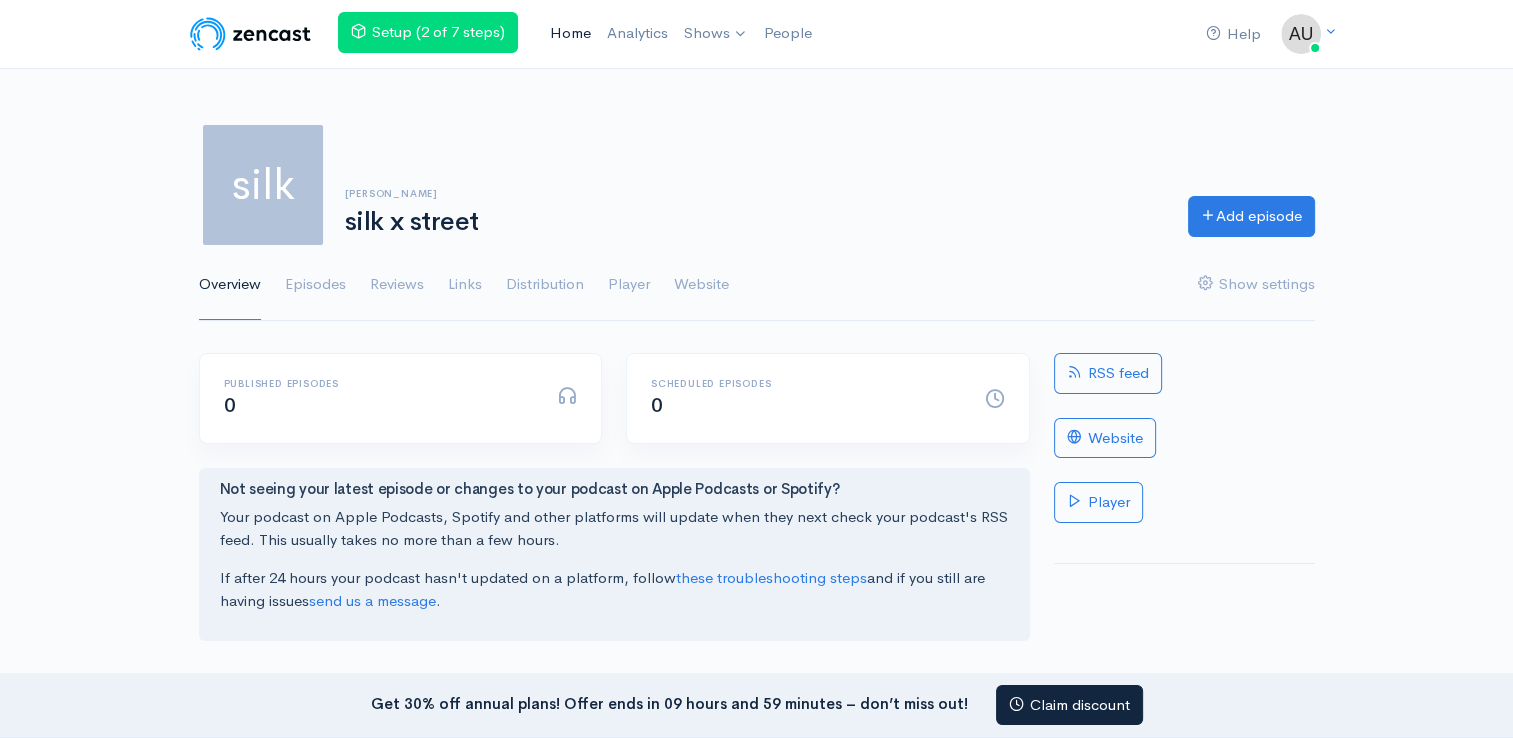 click on "Home" at bounding box center [570, 33] 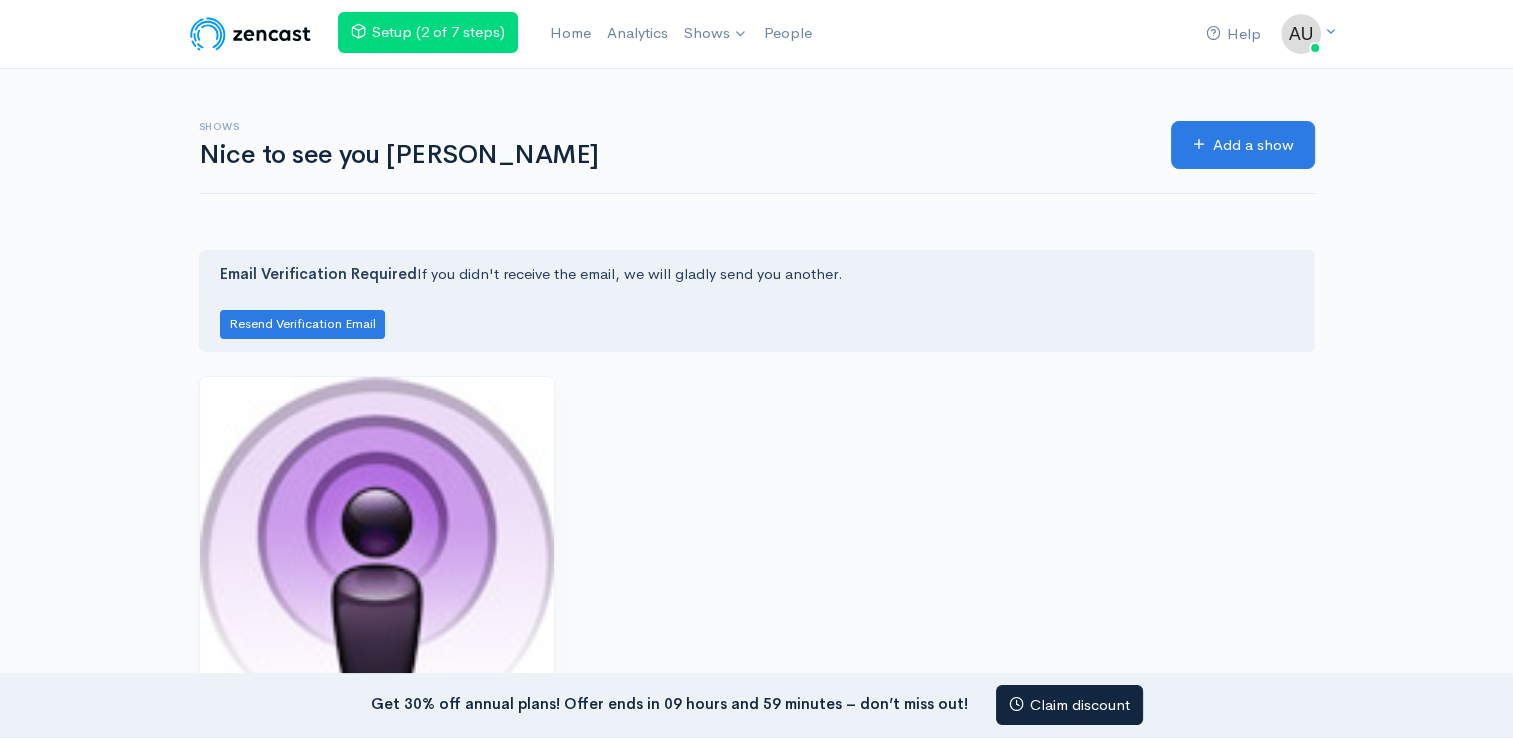 scroll, scrollTop: 0, scrollLeft: 0, axis: both 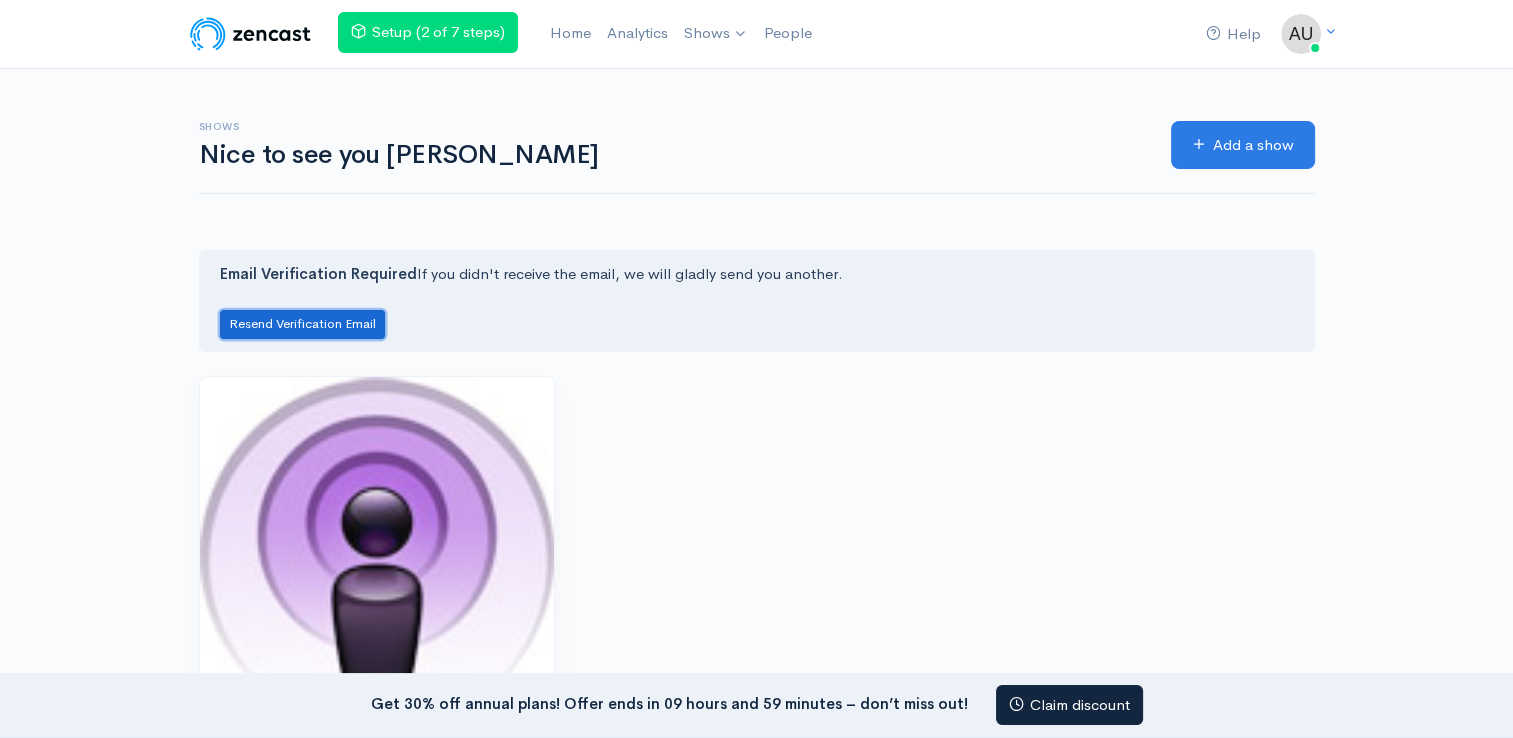 click on "Resend Verification Email" at bounding box center [302, 324] 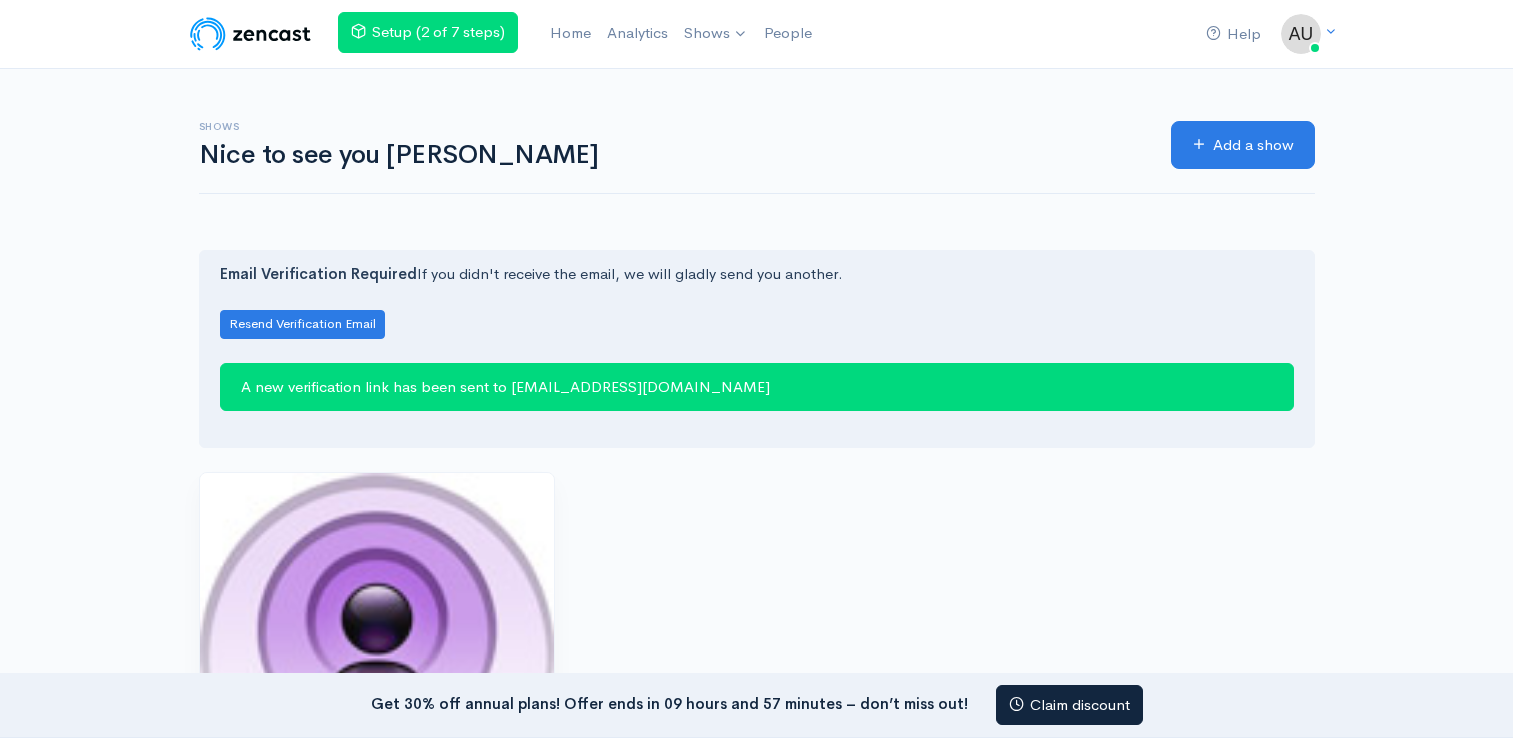 scroll, scrollTop: 0, scrollLeft: 0, axis: both 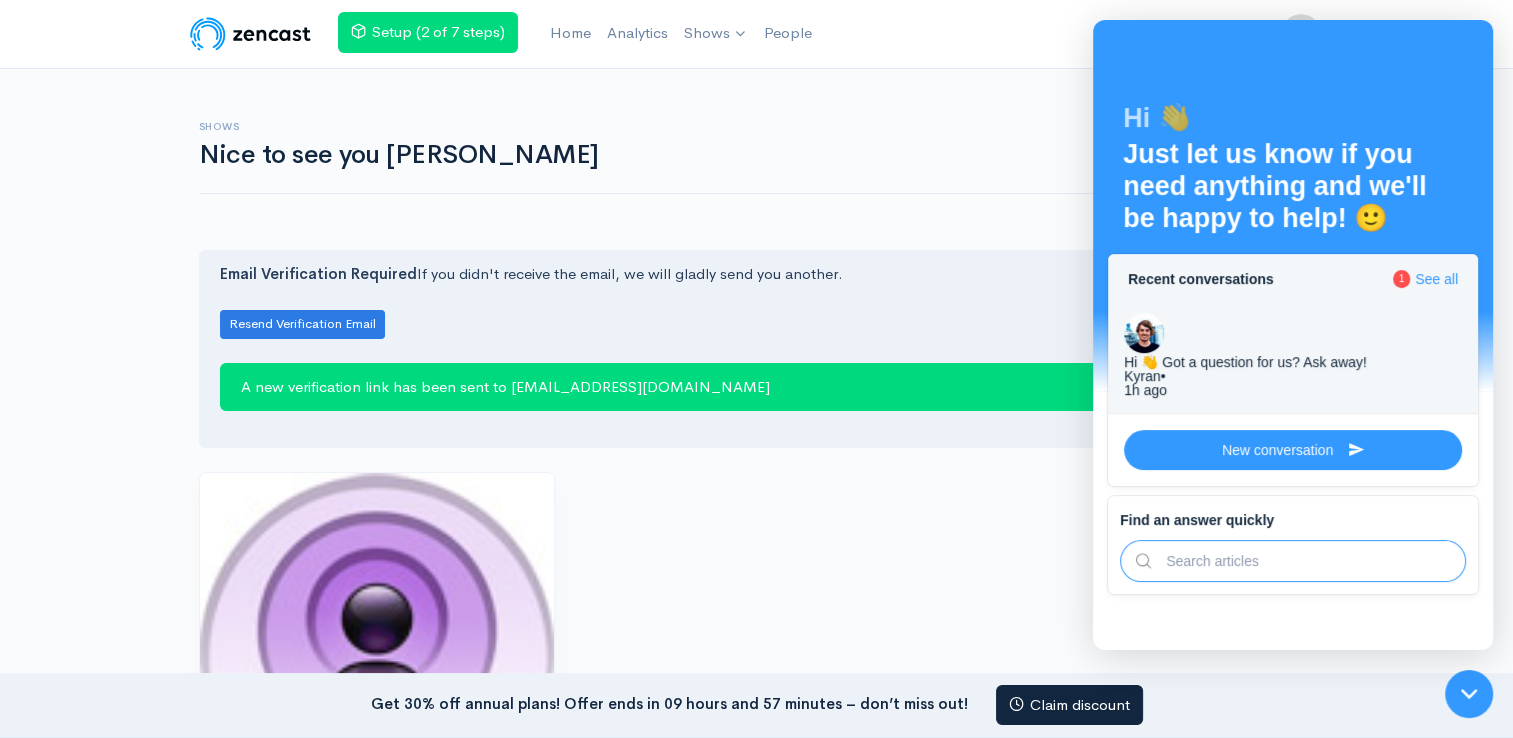 click on "Nice to see you [PERSON_NAME]" at bounding box center (673, 155) 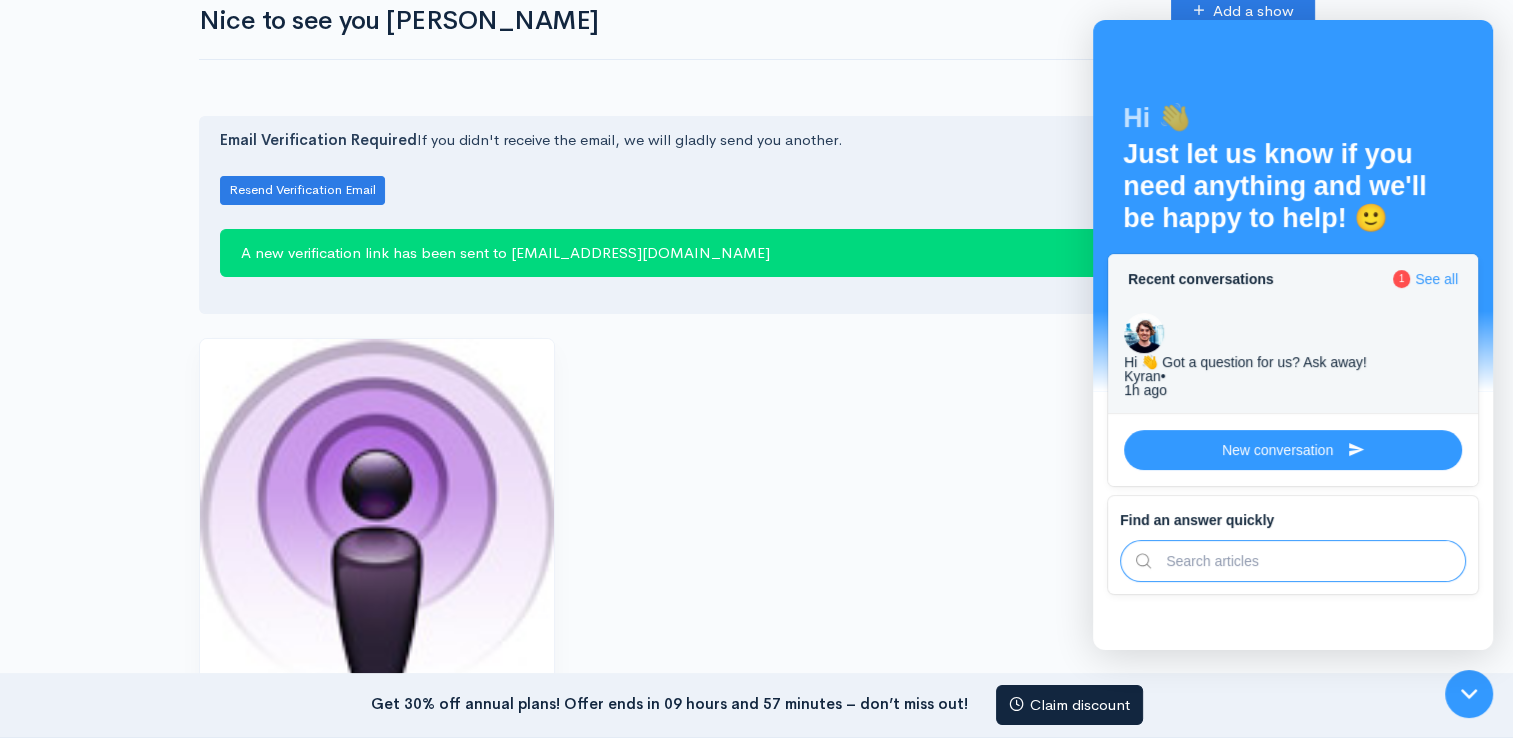 scroll, scrollTop: 100, scrollLeft: 0, axis: vertical 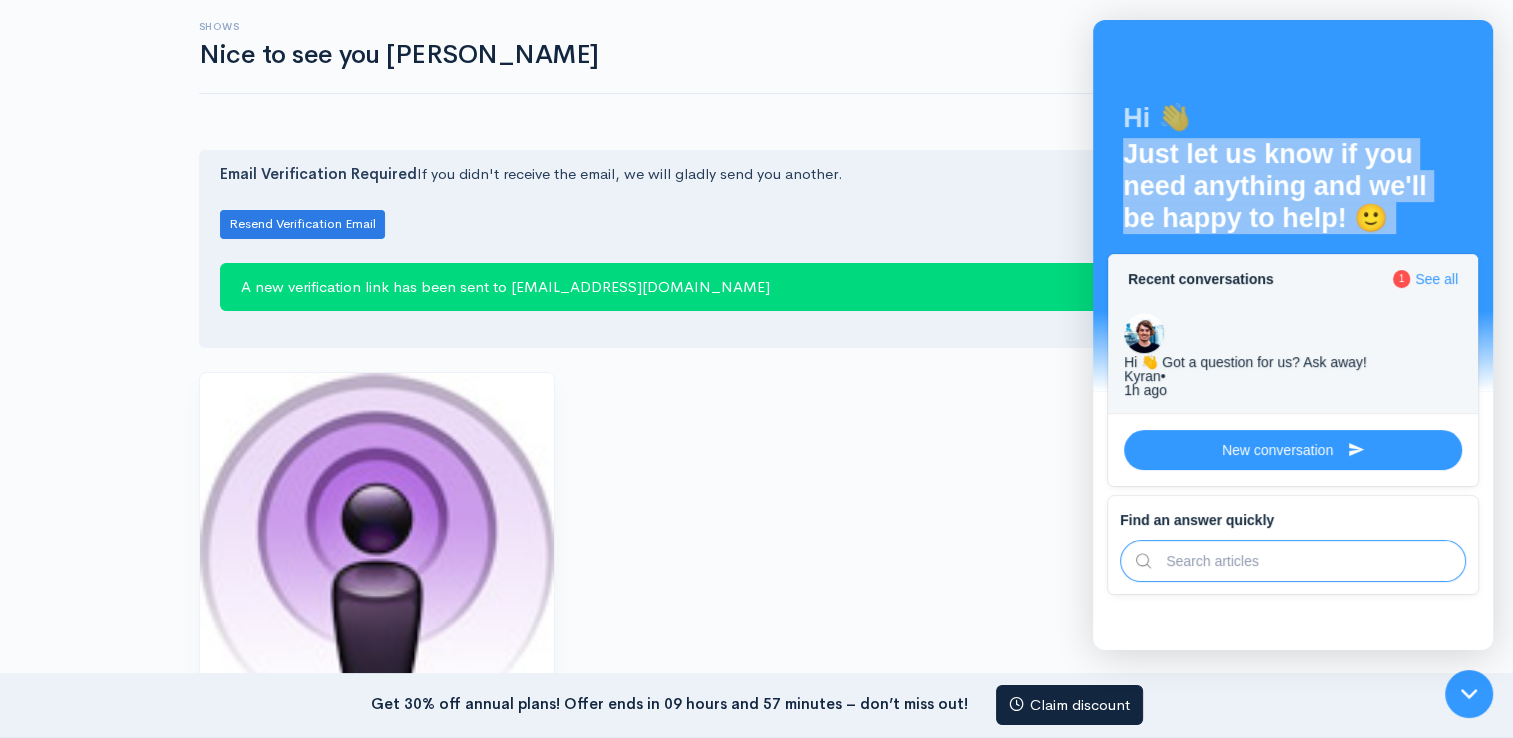 drag, startPoint x: 1281, startPoint y: 70, endPoint x: 1126, endPoint y: 226, distance: 219.91135 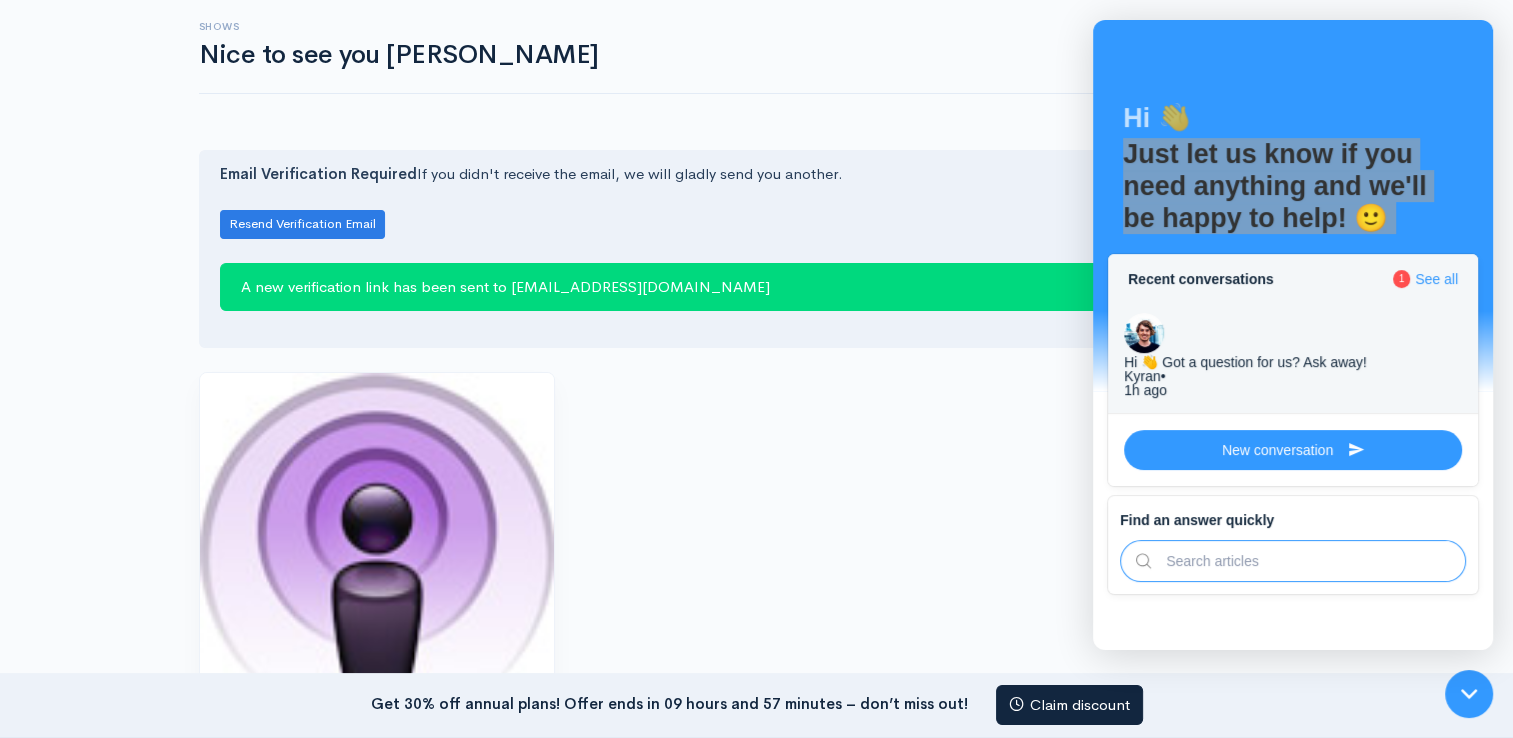 drag, startPoint x: 33, startPoint y: 206, endPoint x: 884, endPoint y: 134, distance: 854.0404 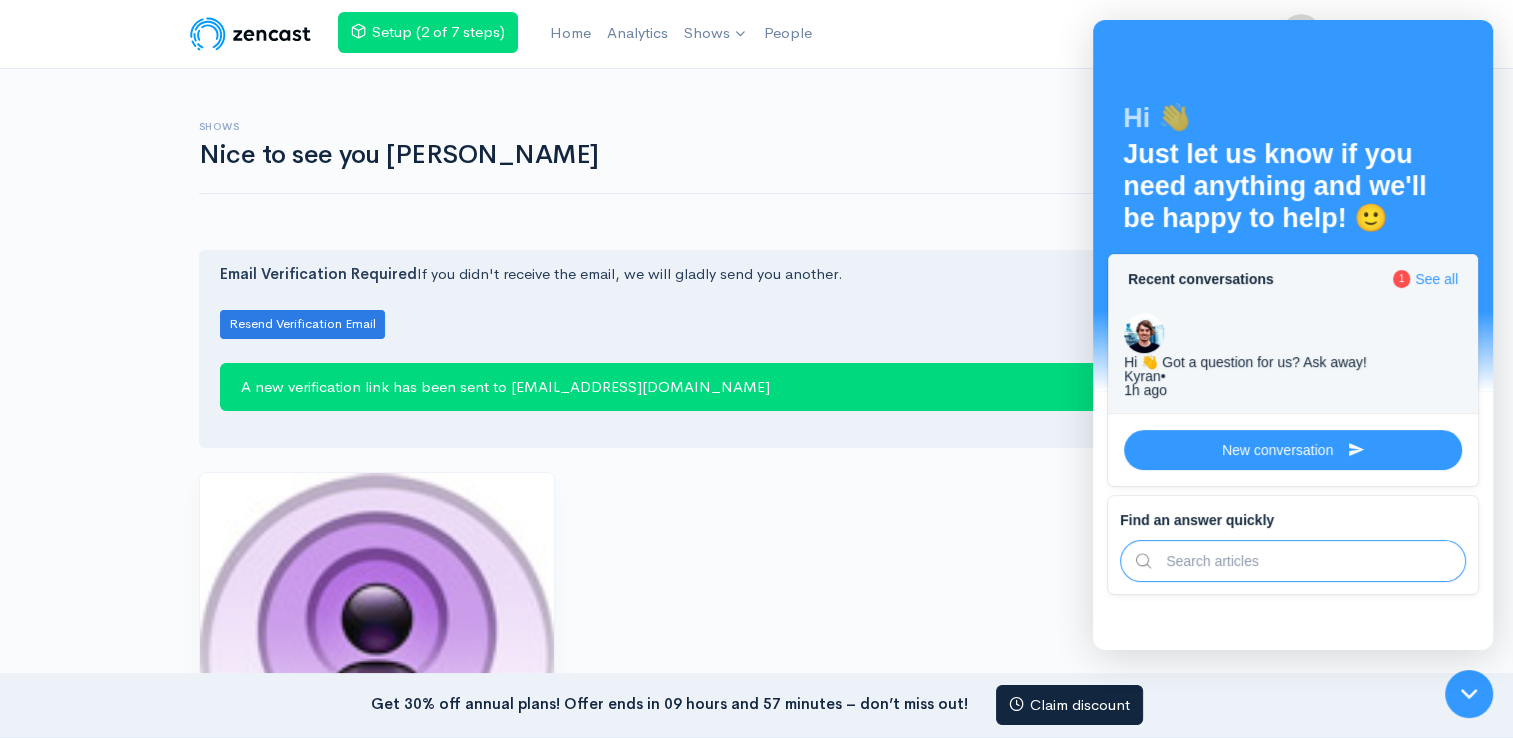 click on "See all" at bounding box center (1436, 279) 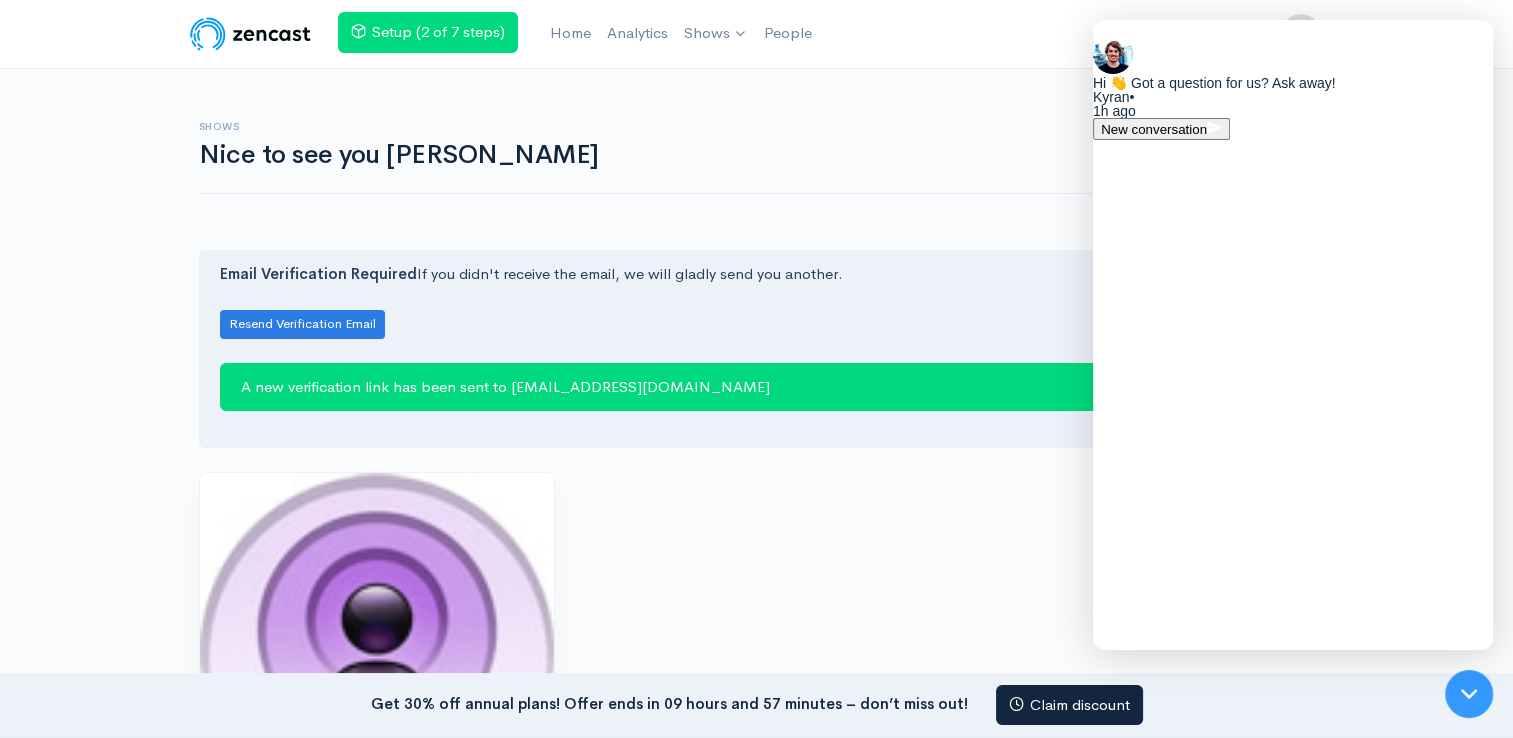 click 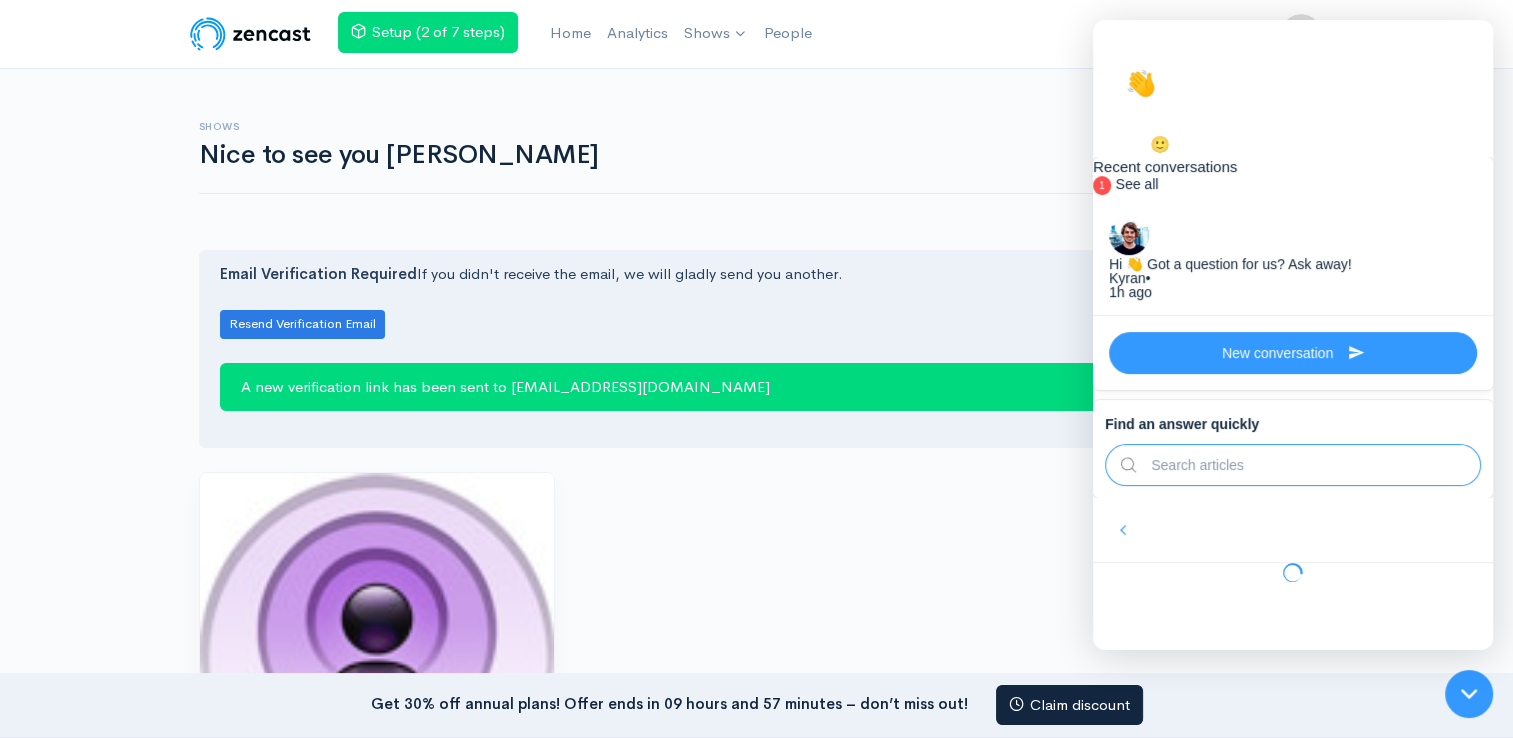click on "Get 30% off annual plans! Offer ends in 09 hours and 57 minutes – don’t miss out!
Claim discount" at bounding box center (756, 706) 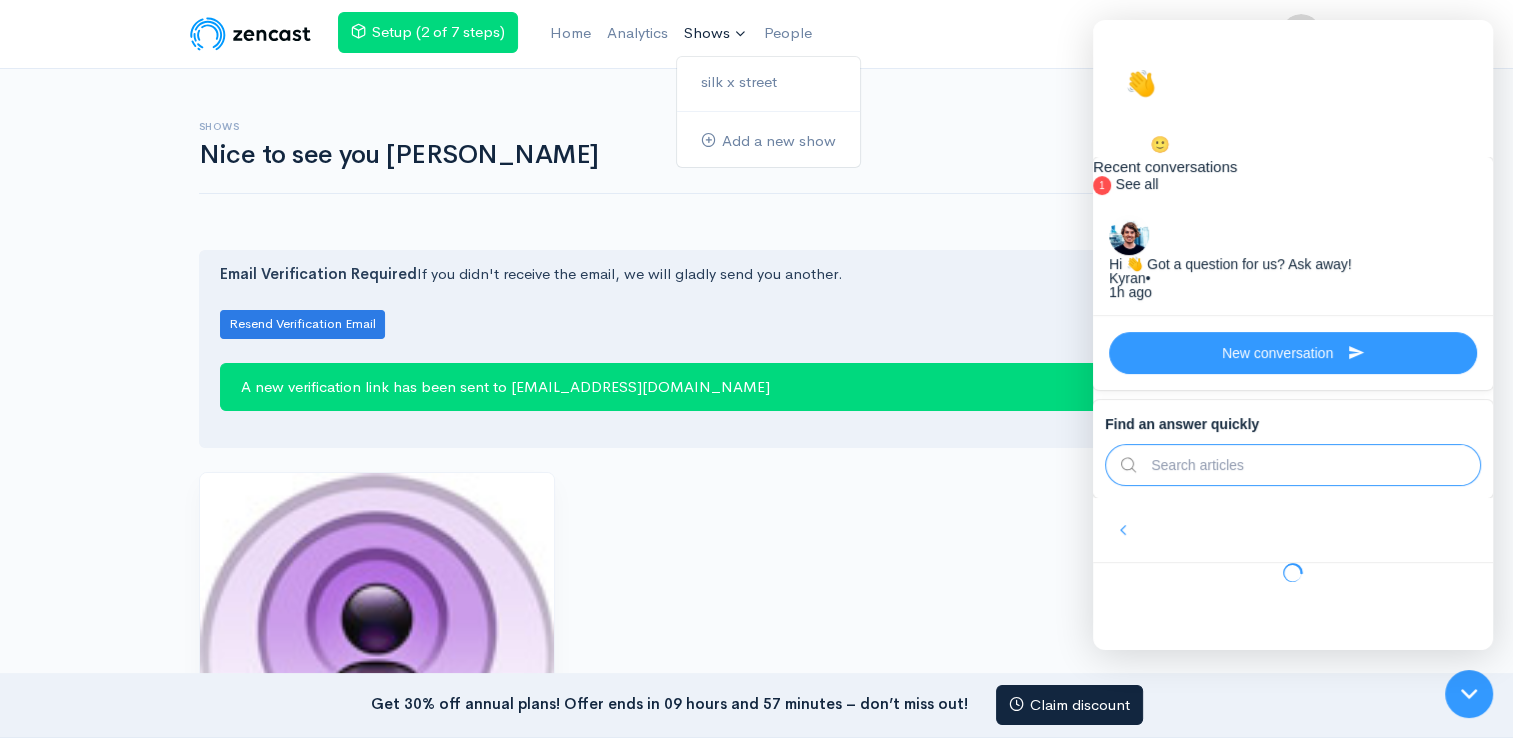 click on "Shows" at bounding box center [716, 34] 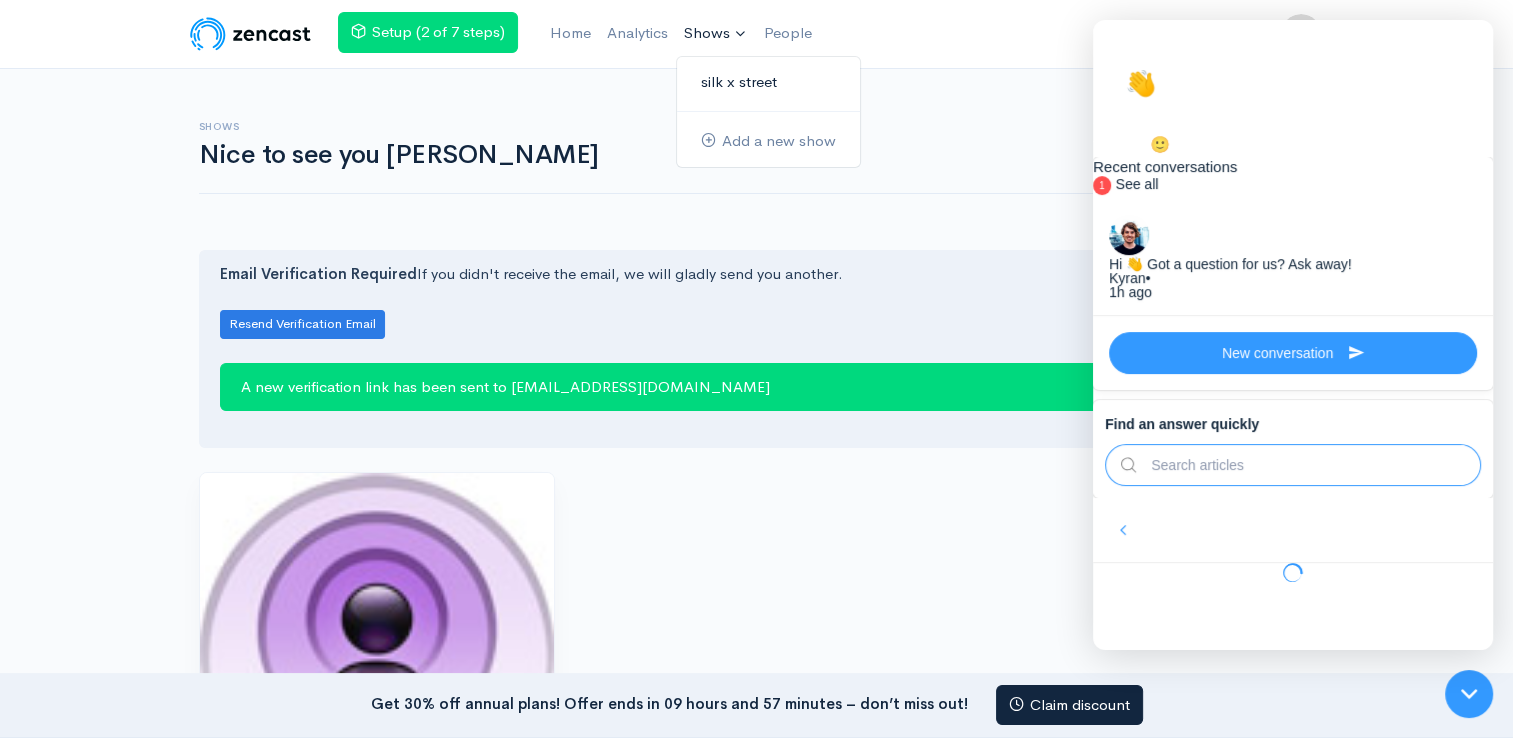 click on "silk x street" at bounding box center [768, 82] 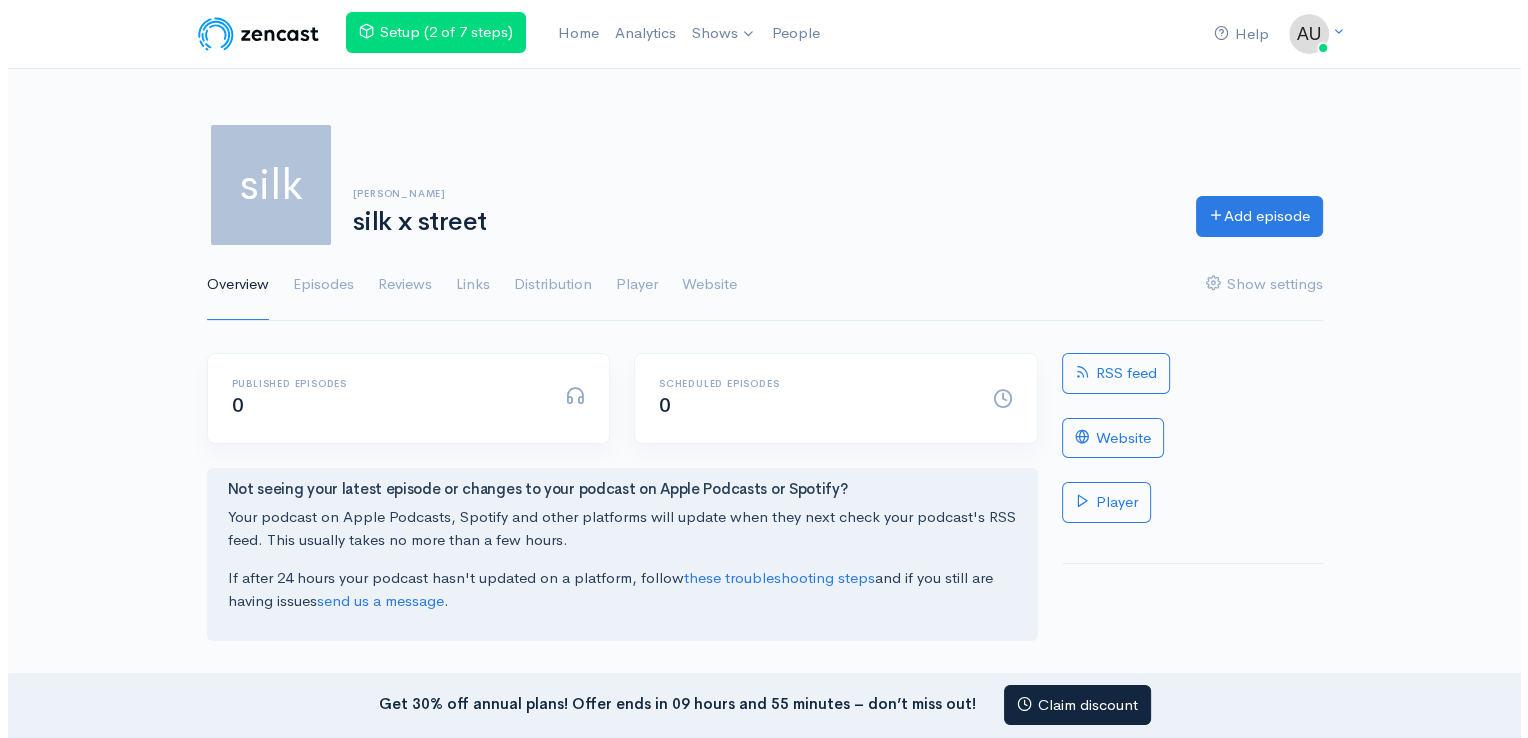 scroll, scrollTop: 0, scrollLeft: 0, axis: both 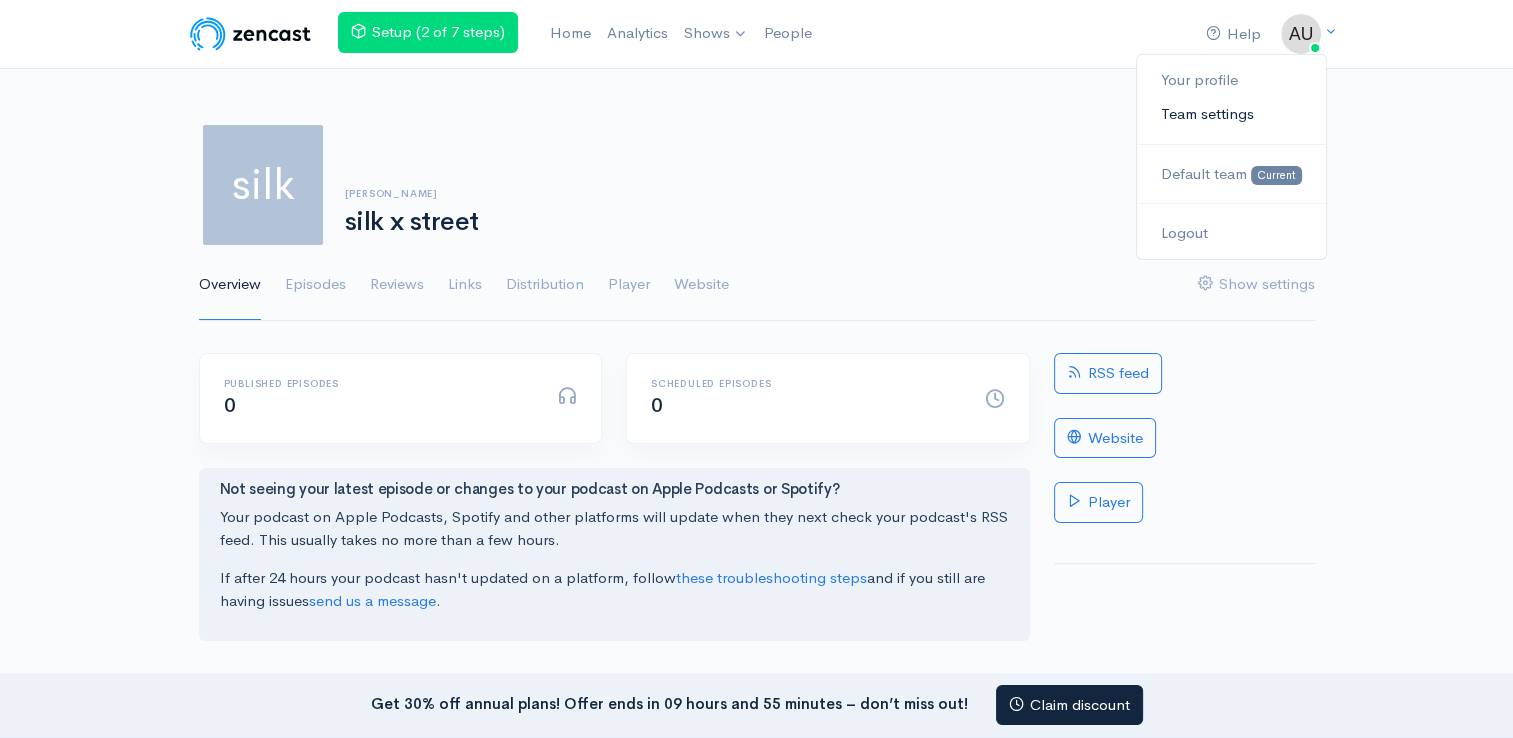 click on "Team settings" at bounding box center (1231, 114) 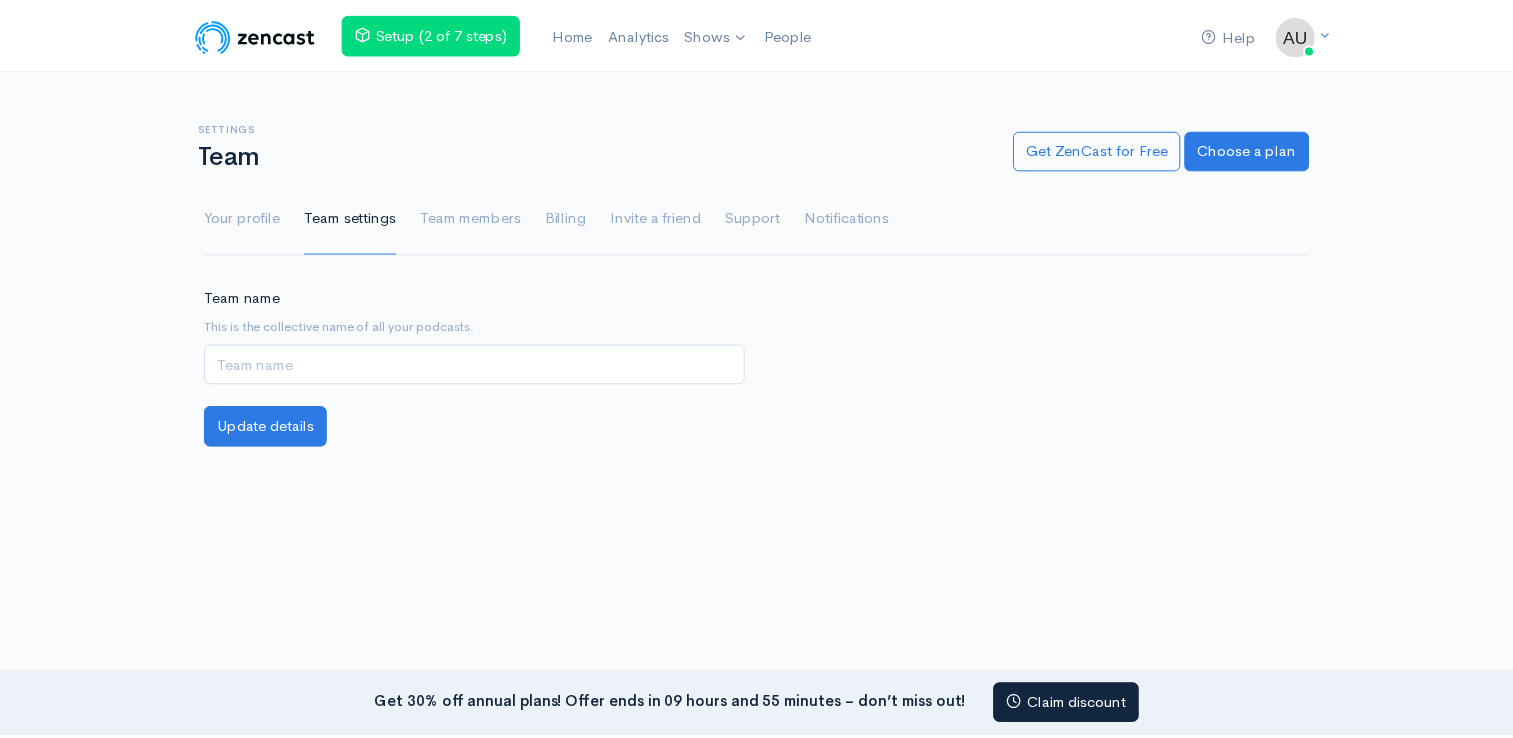 scroll, scrollTop: 0, scrollLeft: 0, axis: both 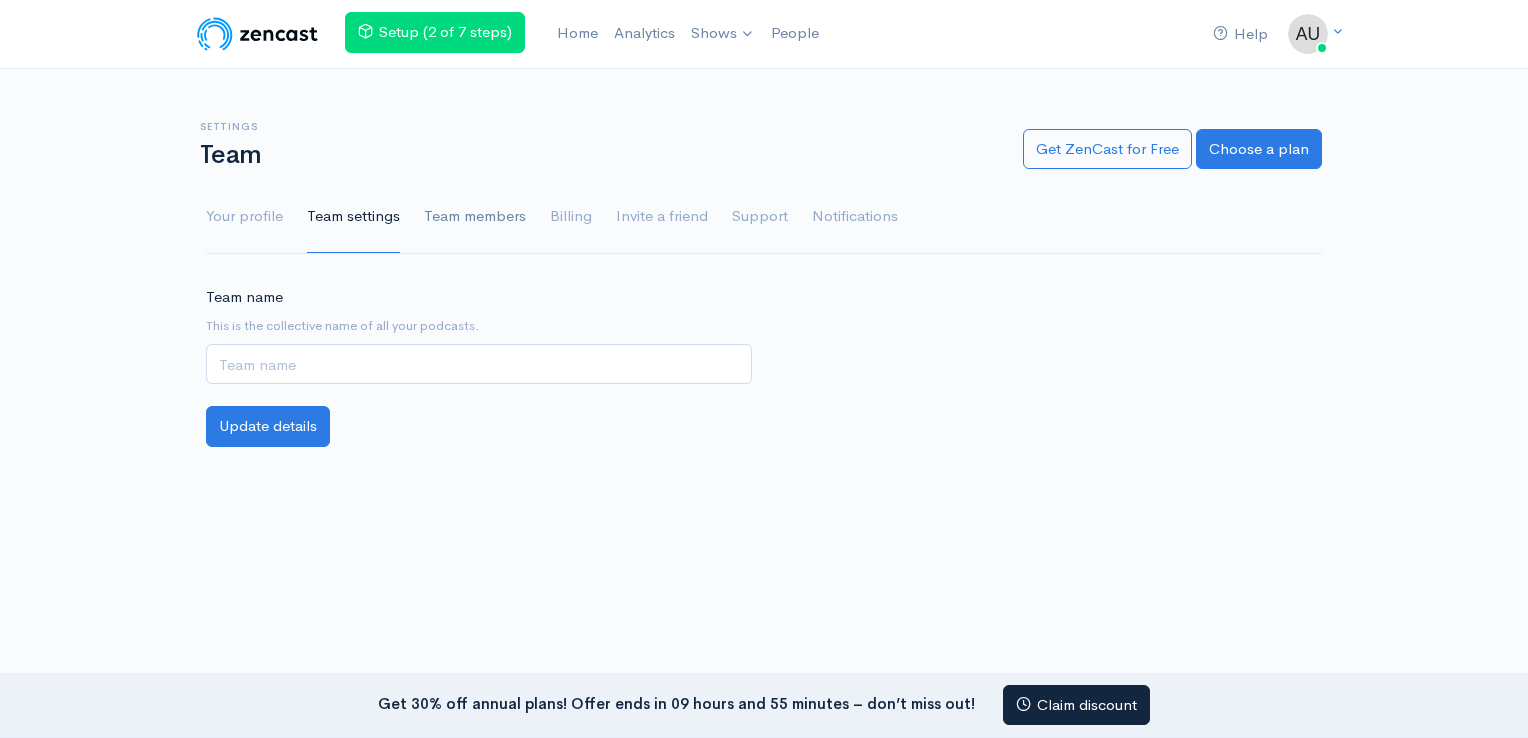 click on "Team members" at bounding box center (475, 217) 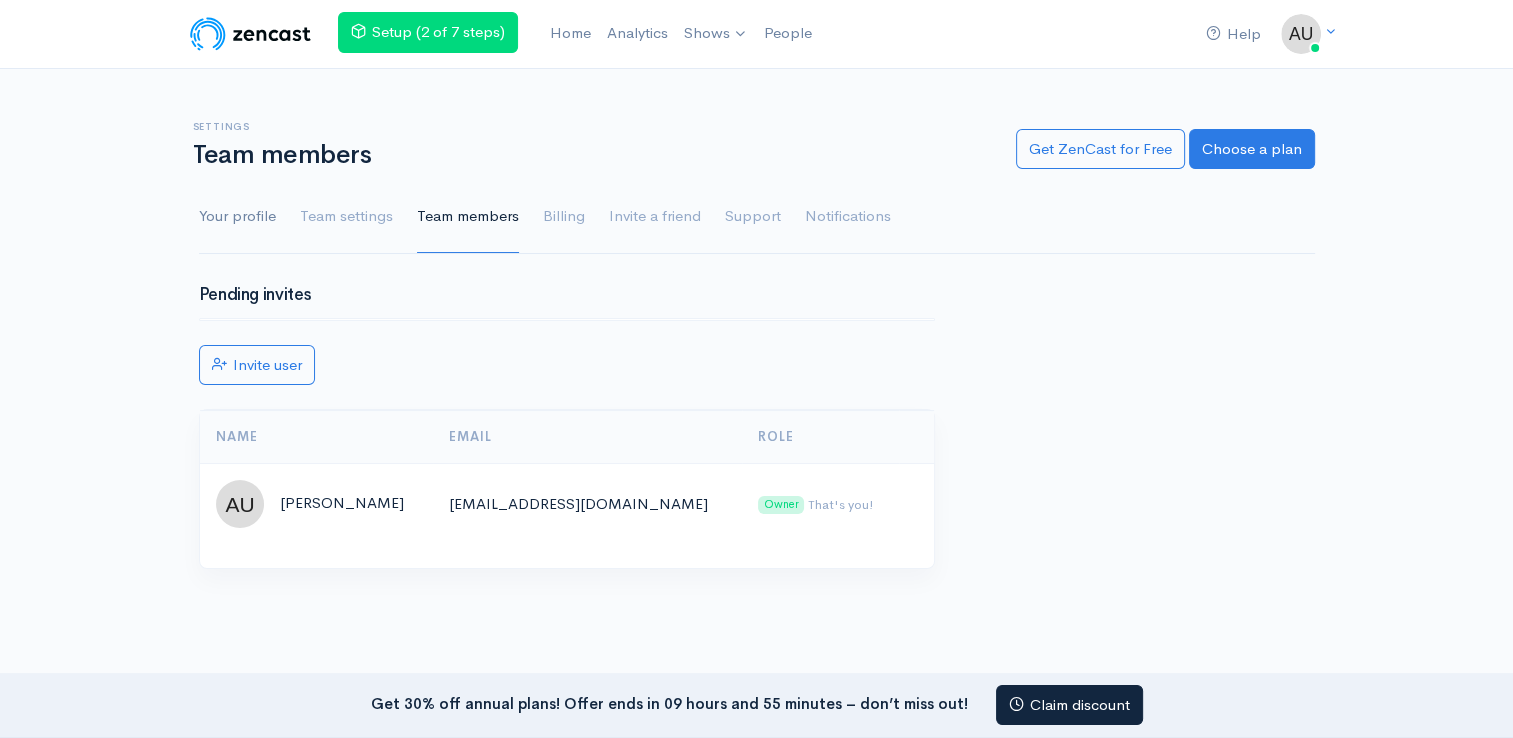 click on "Your profile" at bounding box center [237, 217] 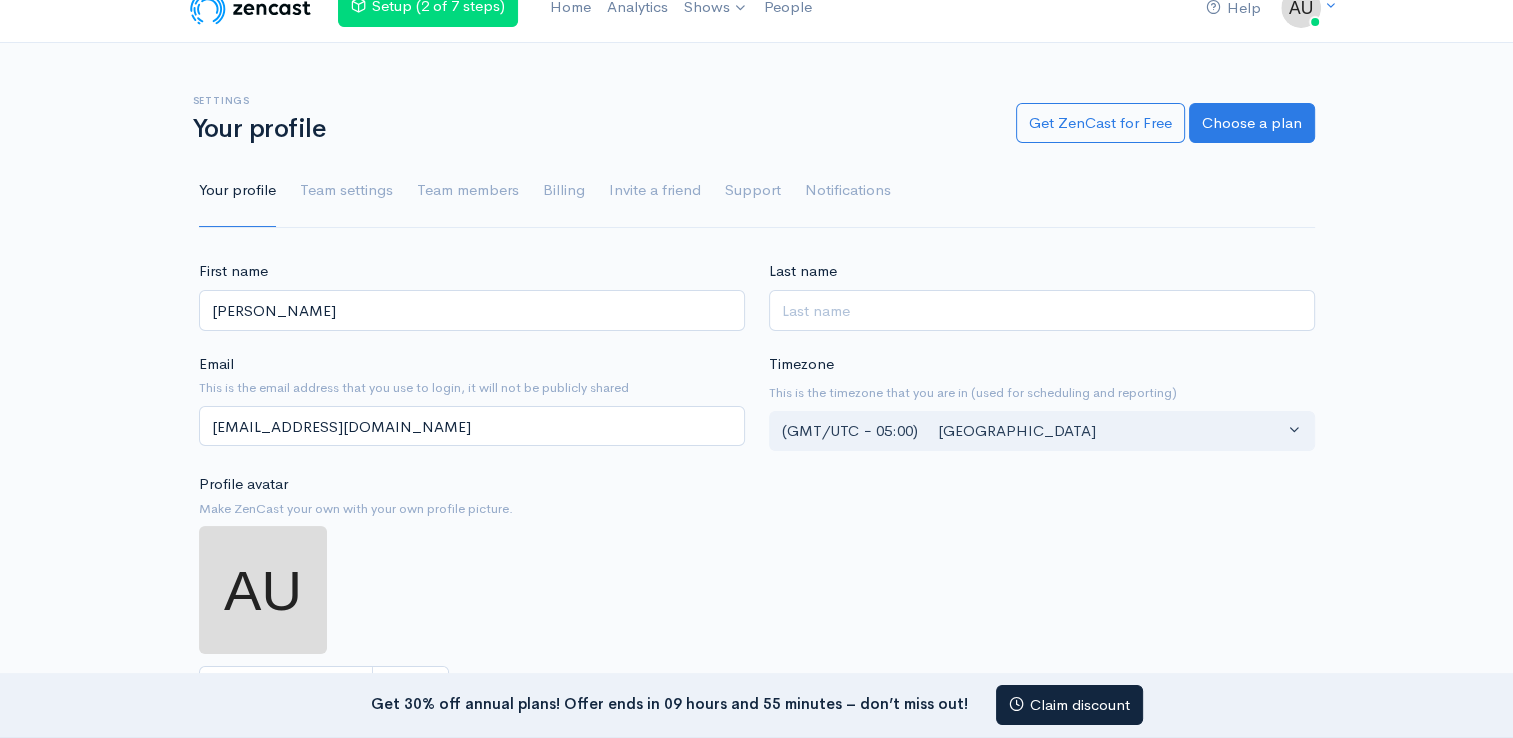 scroll, scrollTop: 0, scrollLeft: 0, axis: both 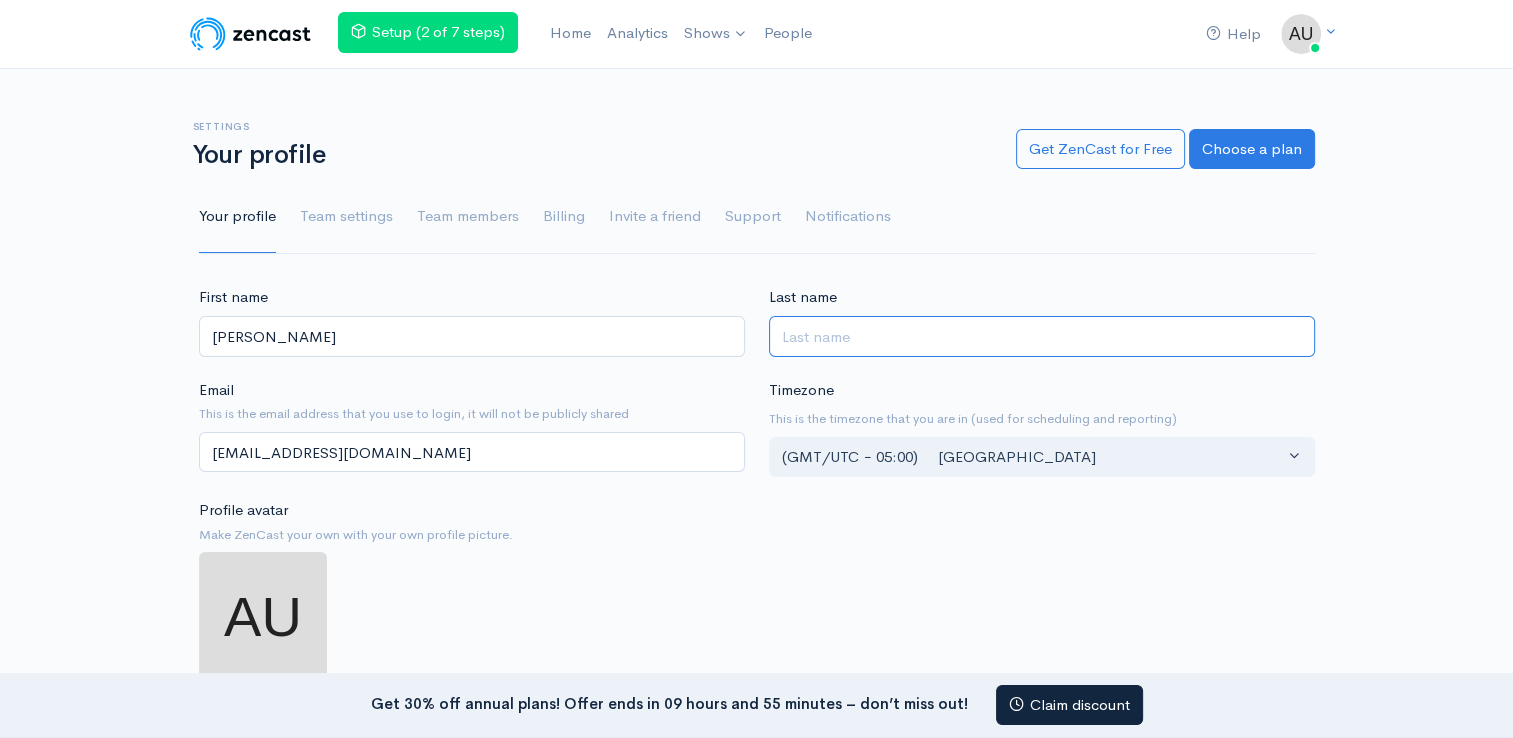click on "Last name" at bounding box center (1042, 336) 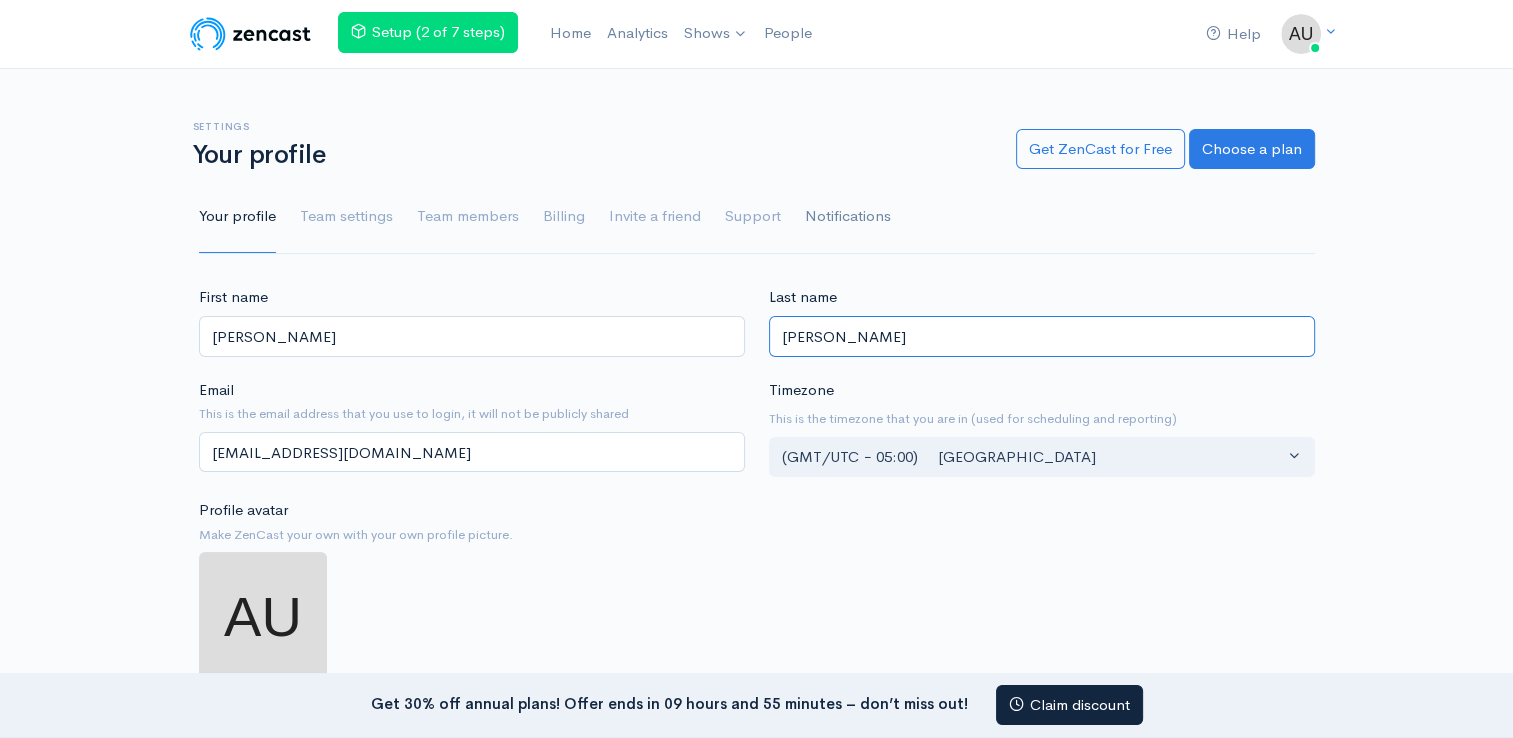 type on "Roach" 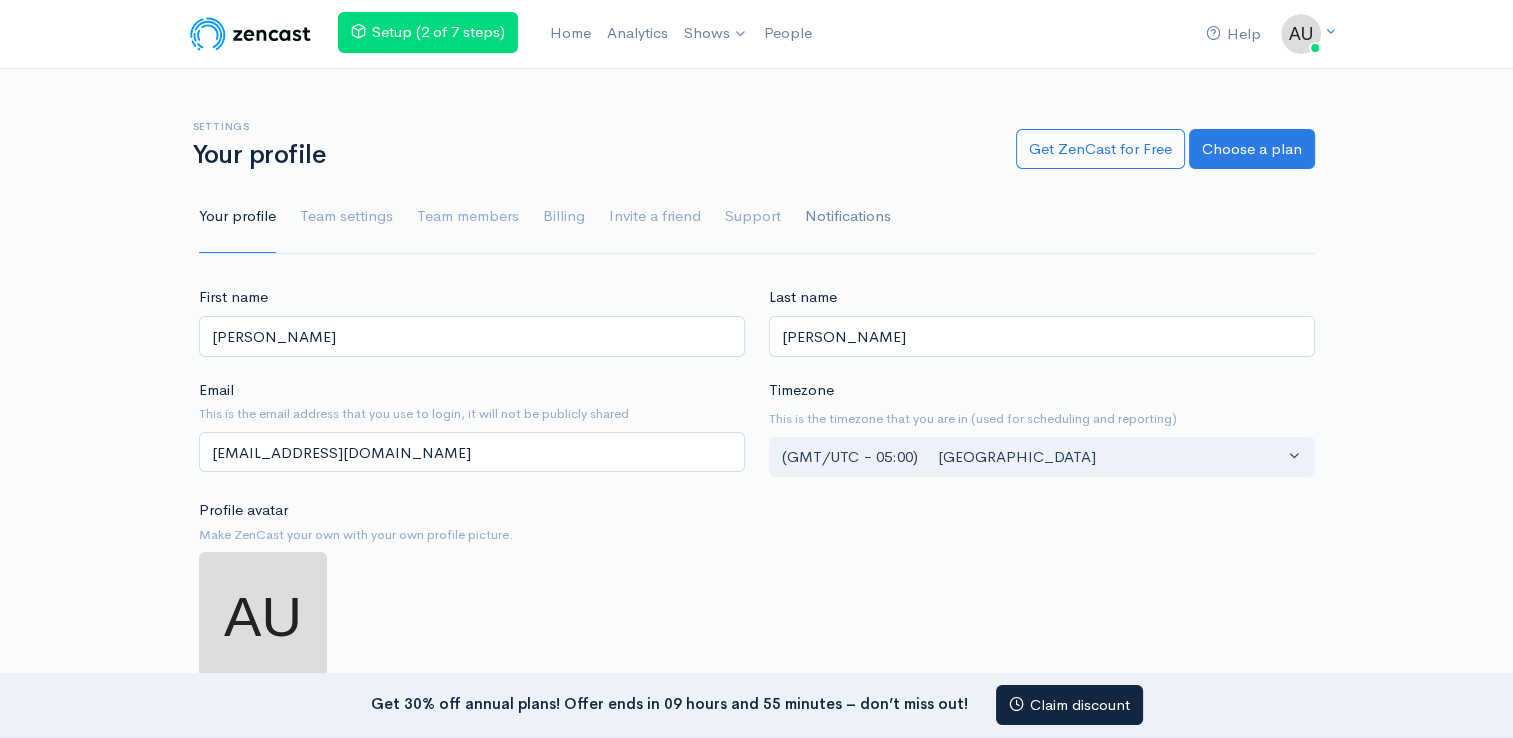click on "Notifications" at bounding box center (848, 217) 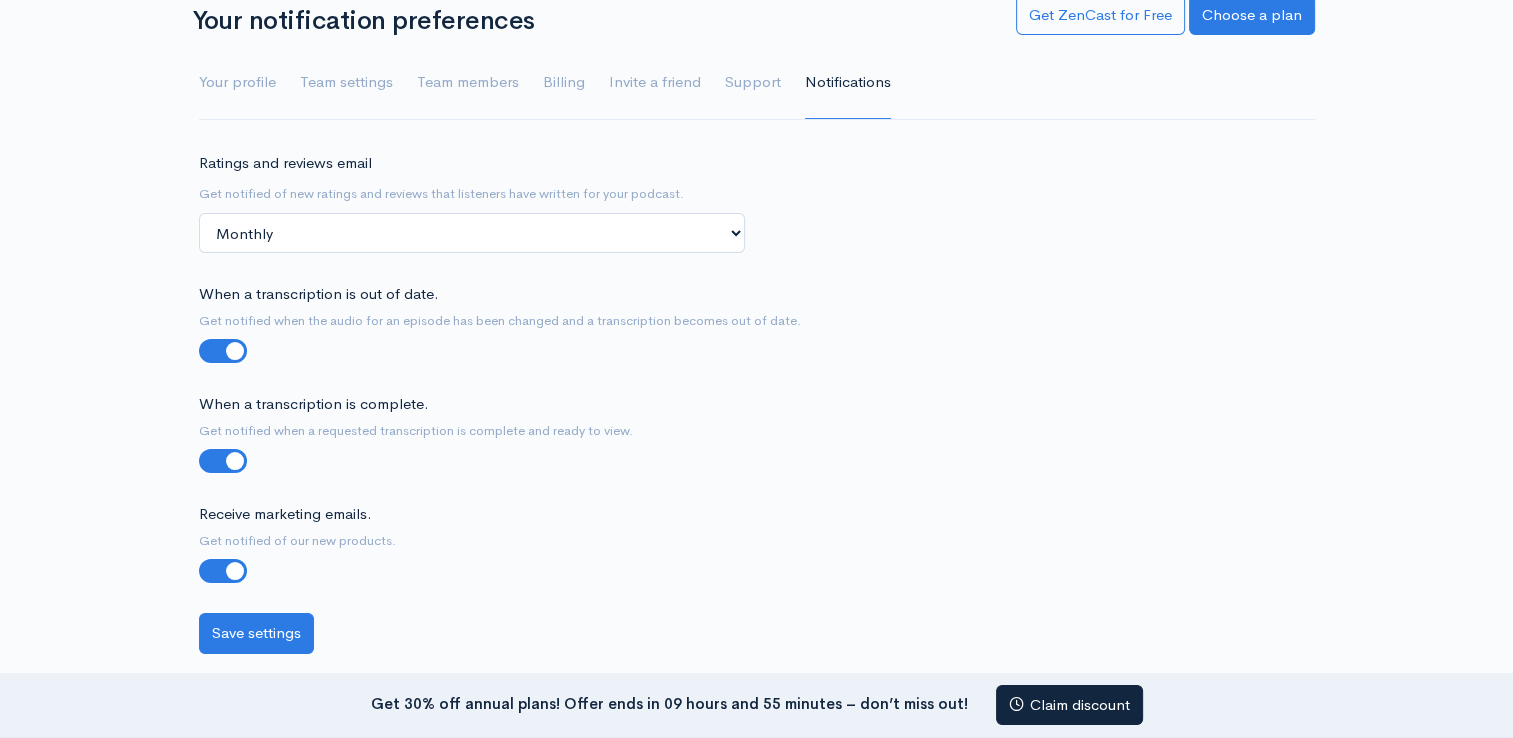 scroll, scrollTop: 100, scrollLeft: 0, axis: vertical 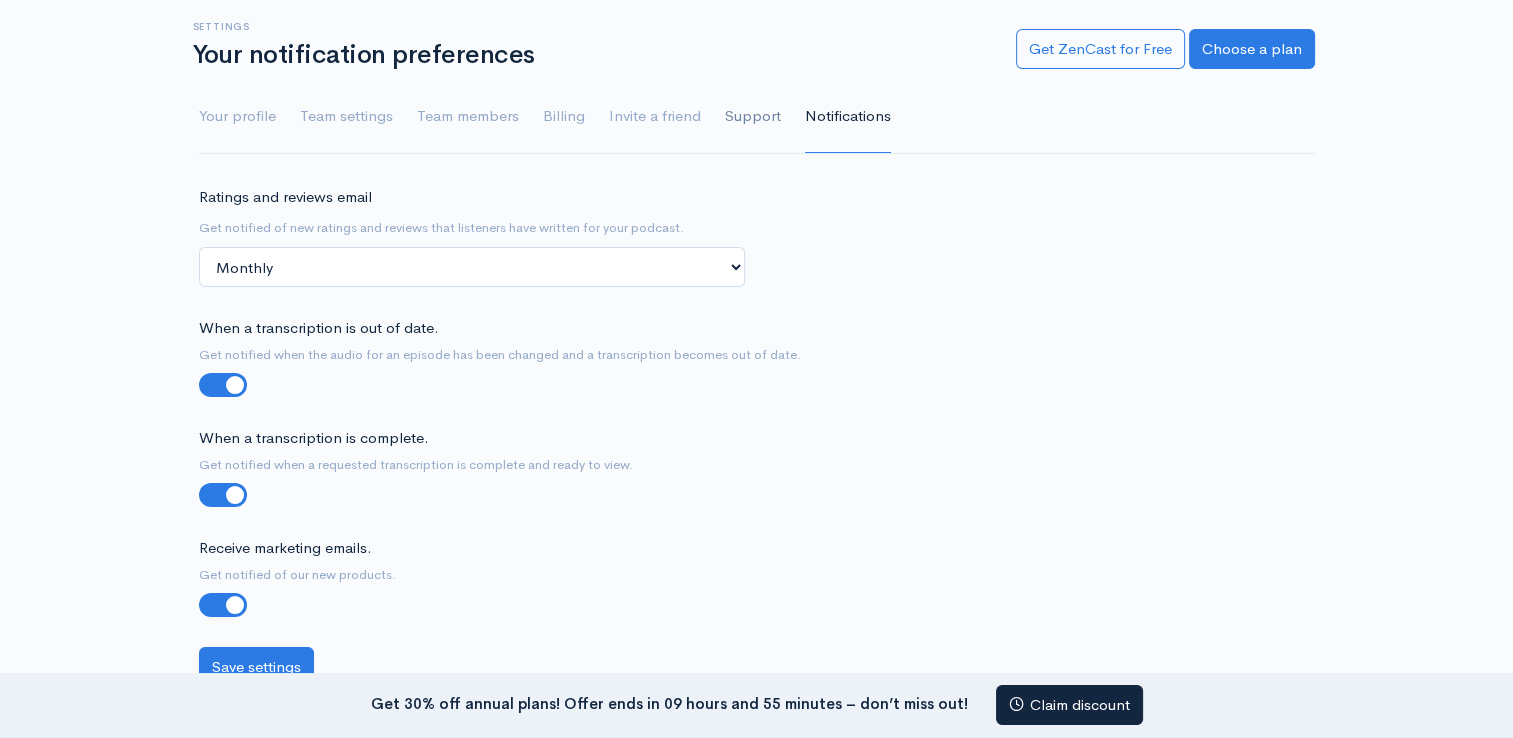 click on "Support" at bounding box center [753, 117] 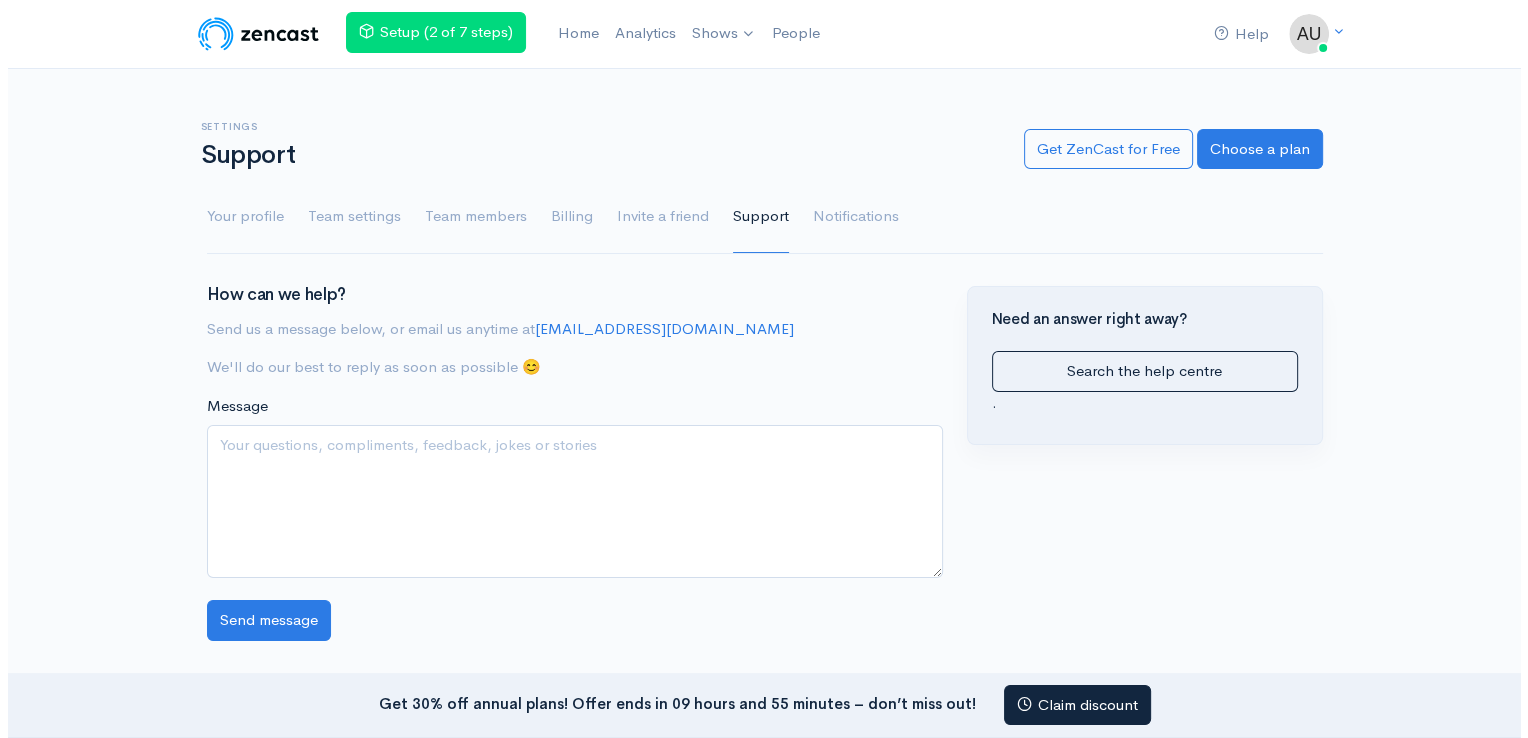 scroll, scrollTop: 0, scrollLeft: 0, axis: both 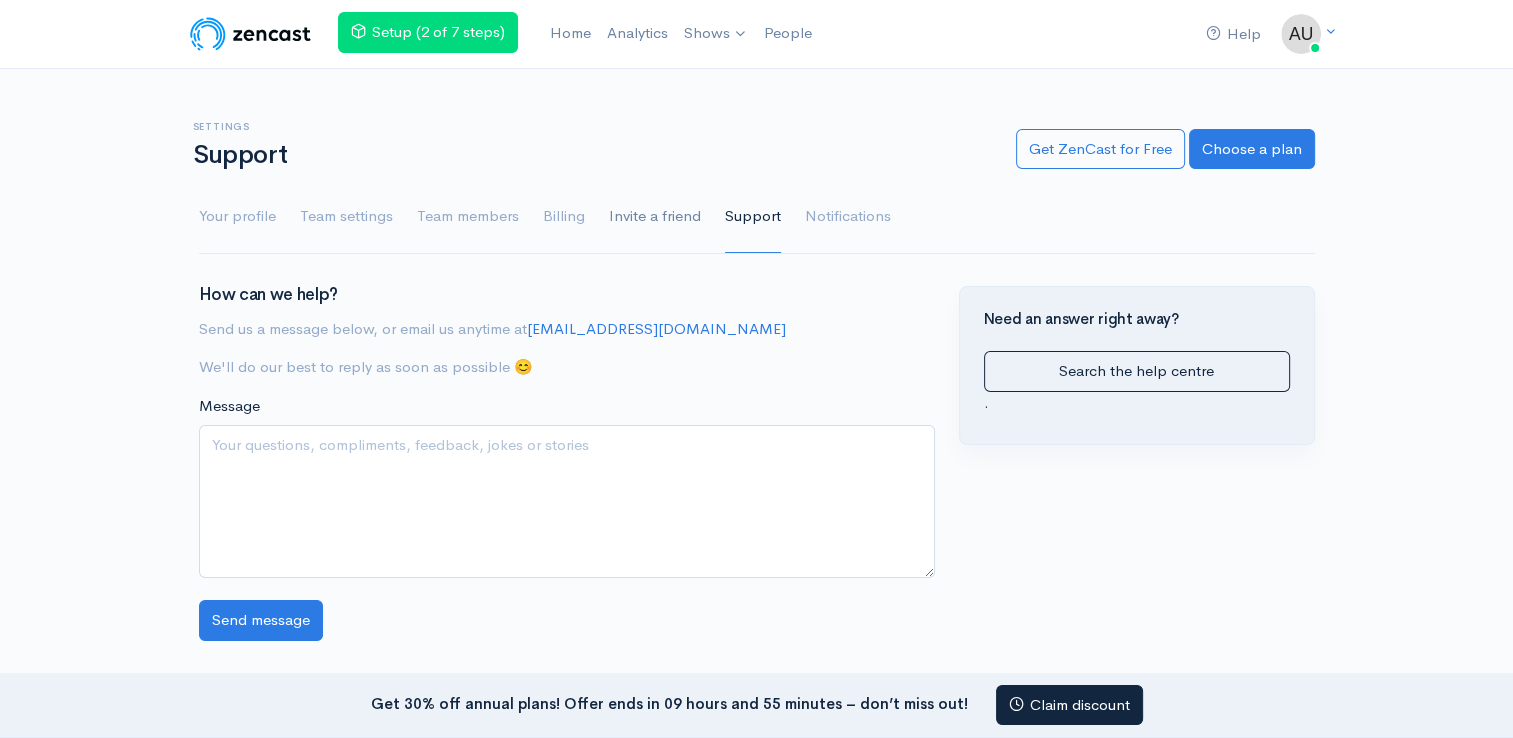 click on "Invite a friend" at bounding box center [655, 217] 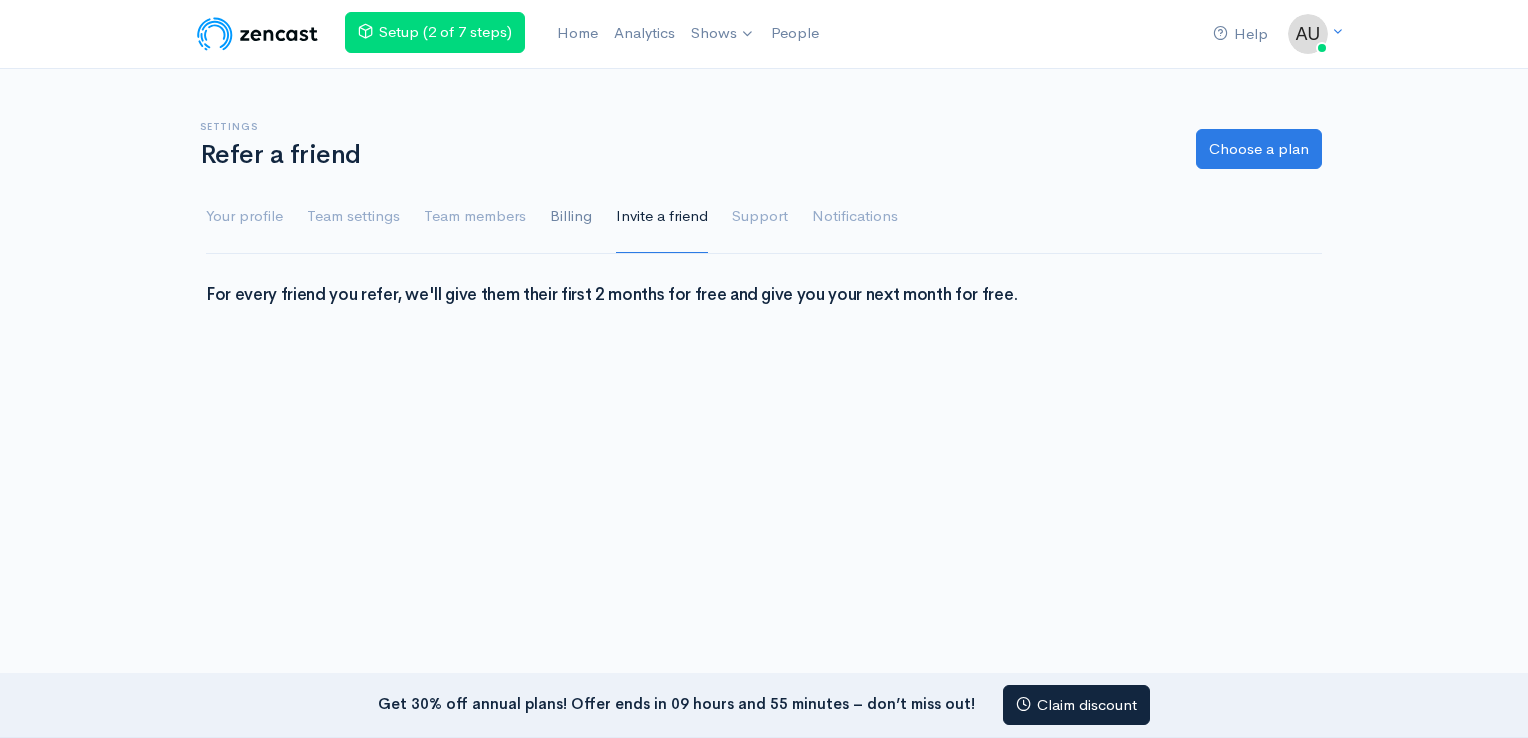 scroll, scrollTop: 0, scrollLeft: 0, axis: both 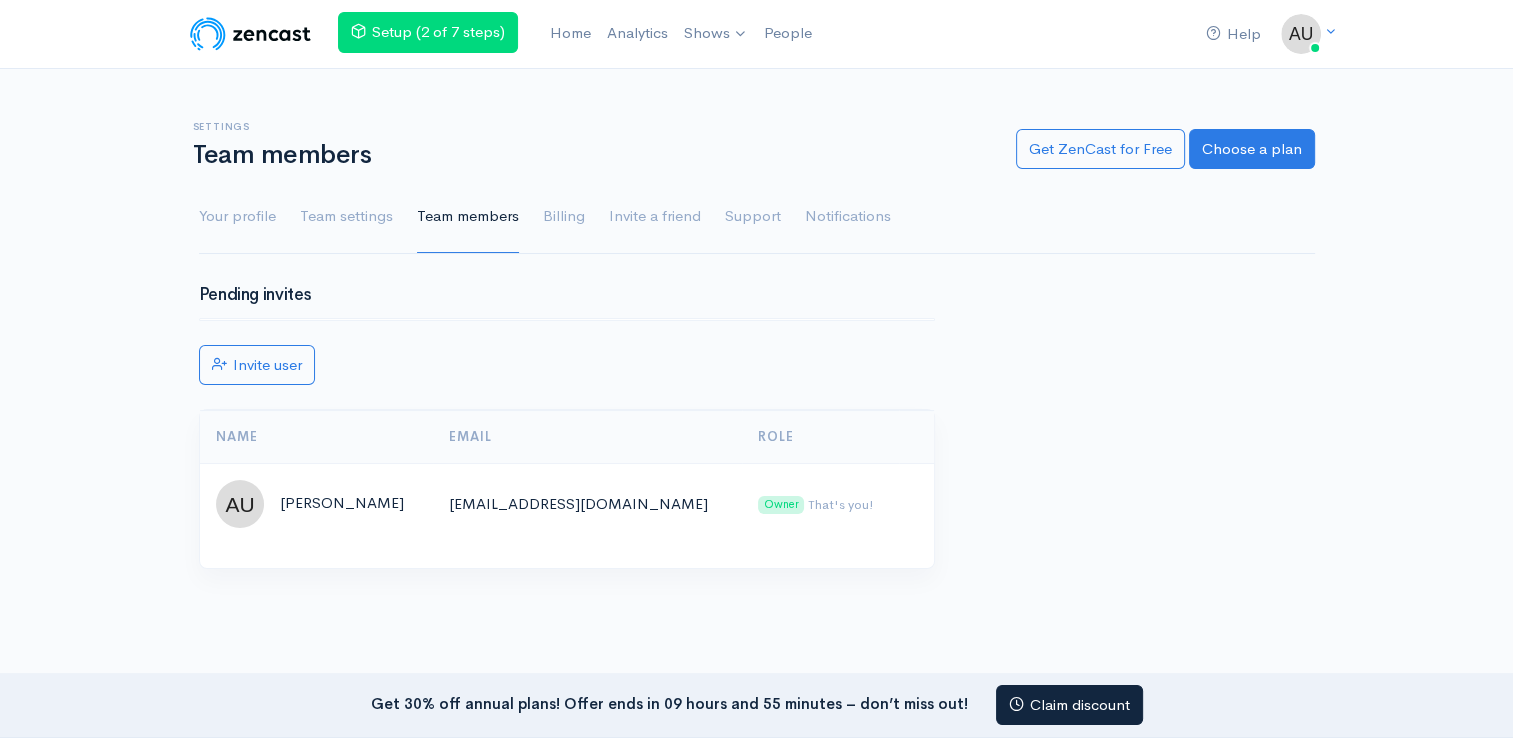 click on "Team members" at bounding box center [468, 217] 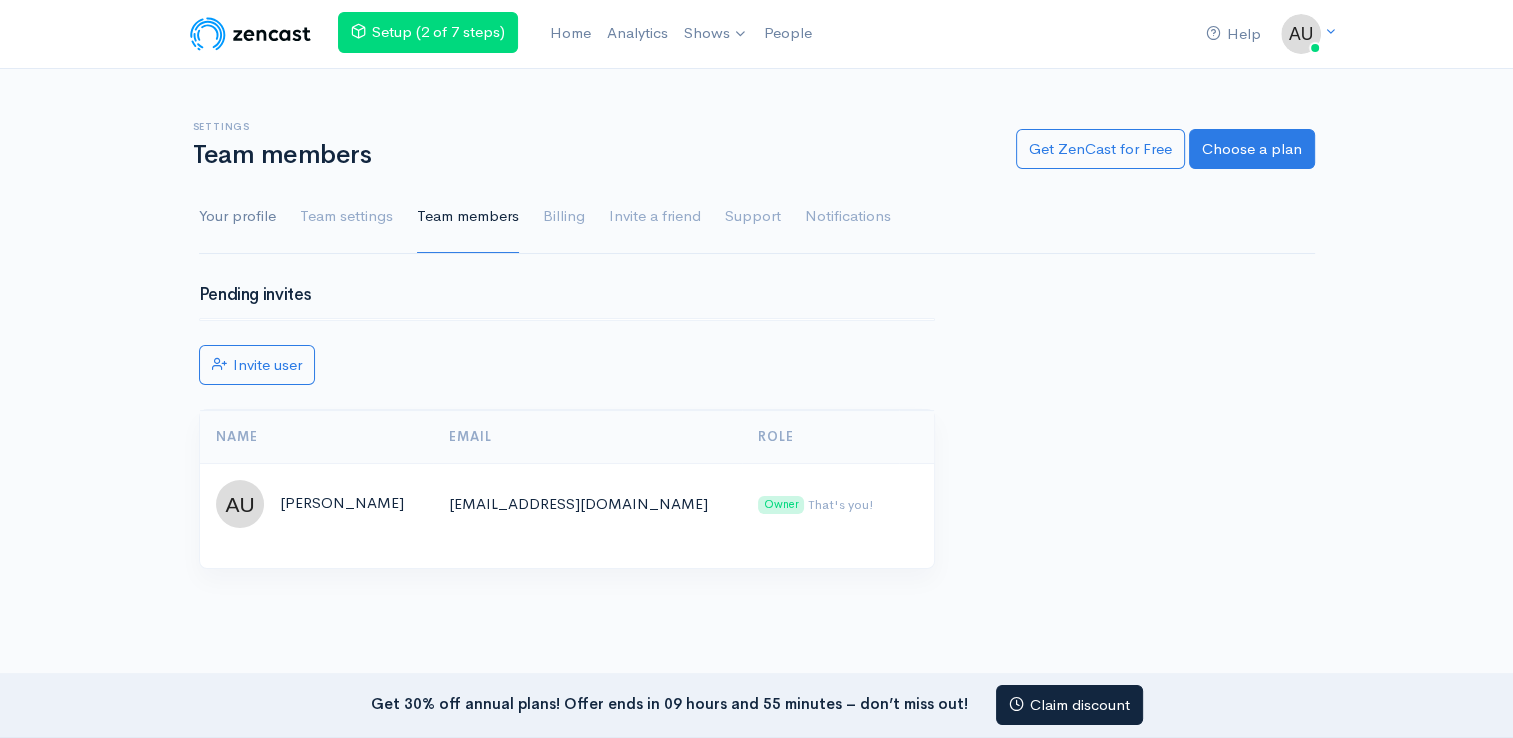 scroll, scrollTop: 0, scrollLeft: 0, axis: both 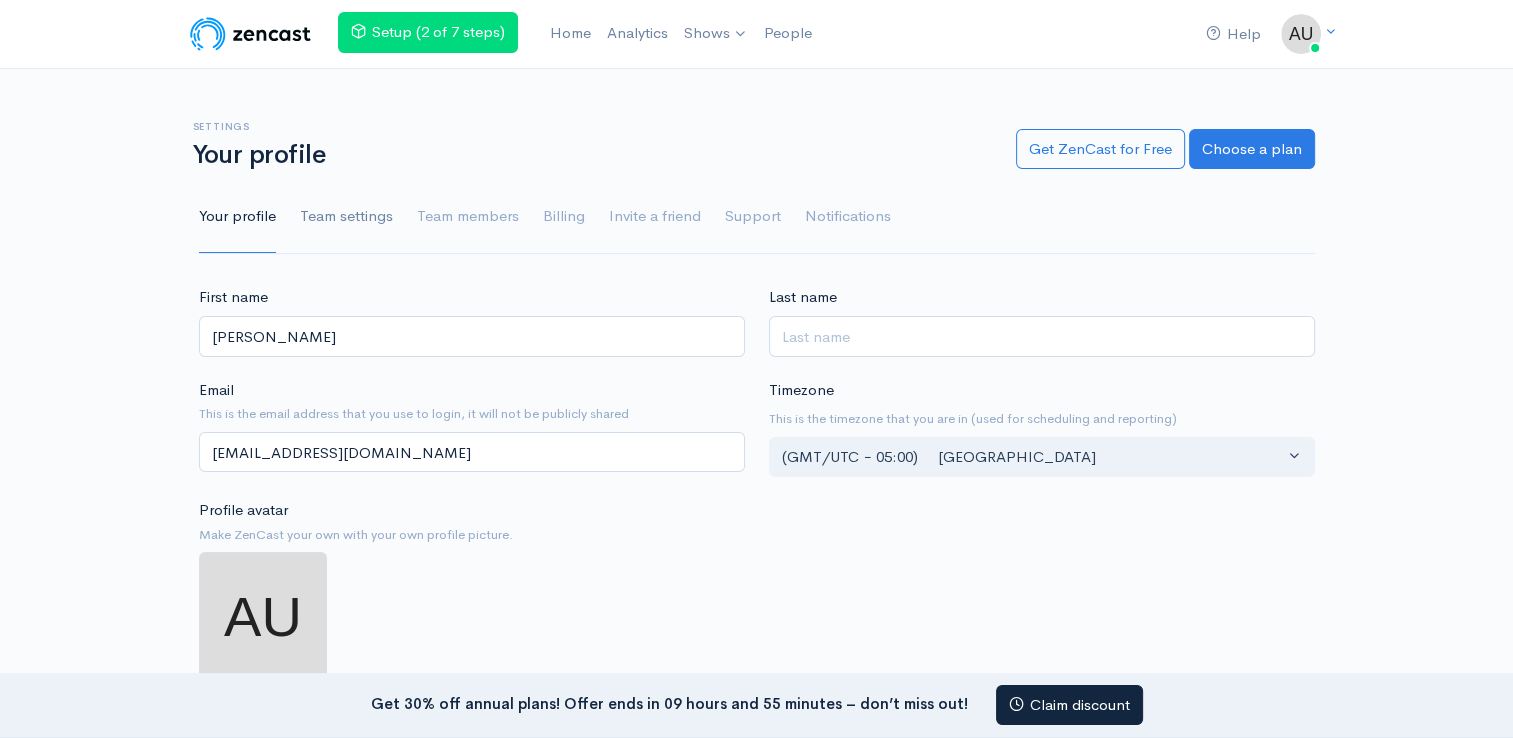 click on "Team settings" at bounding box center (346, 217) 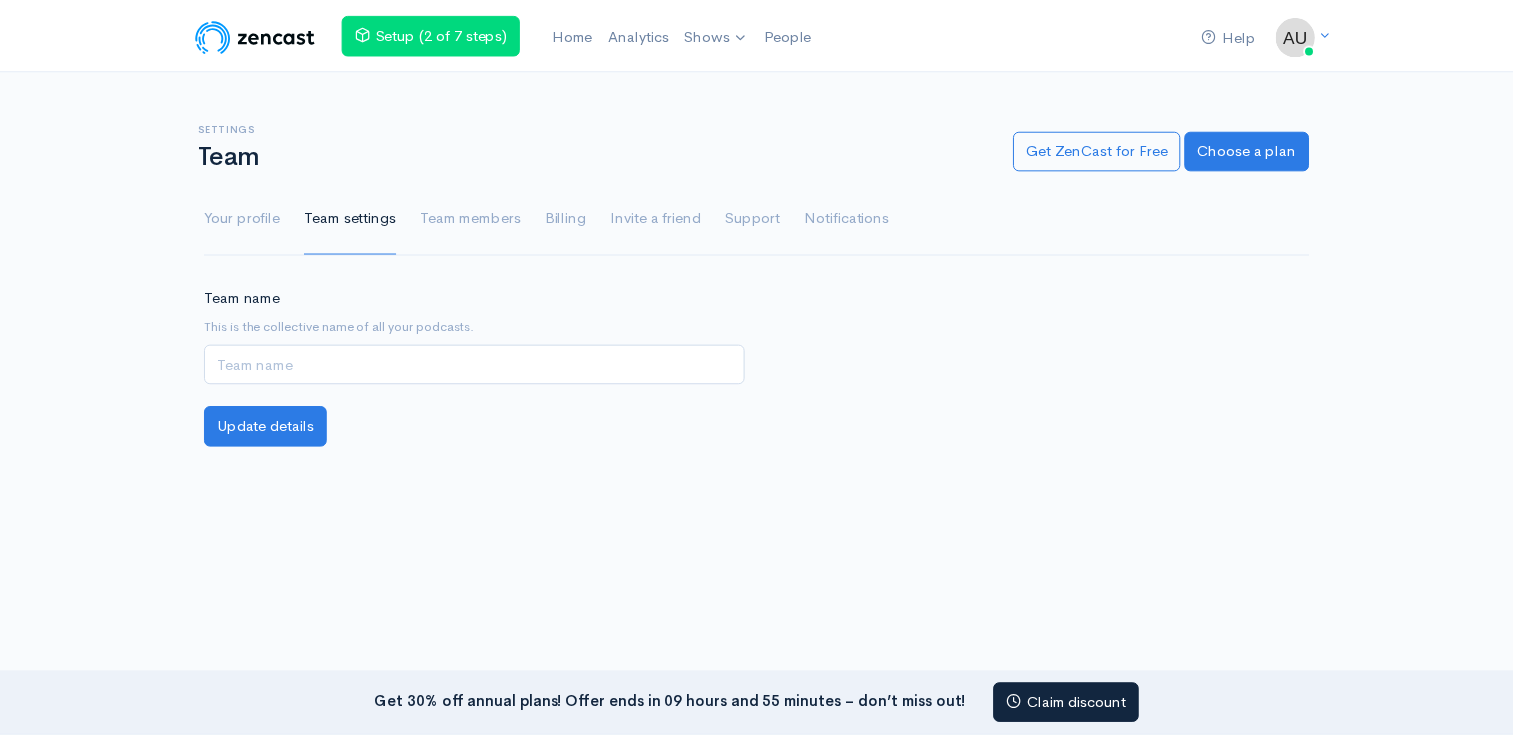 scroll, scrollTop: 0, scrollLeft: 0, axis: both 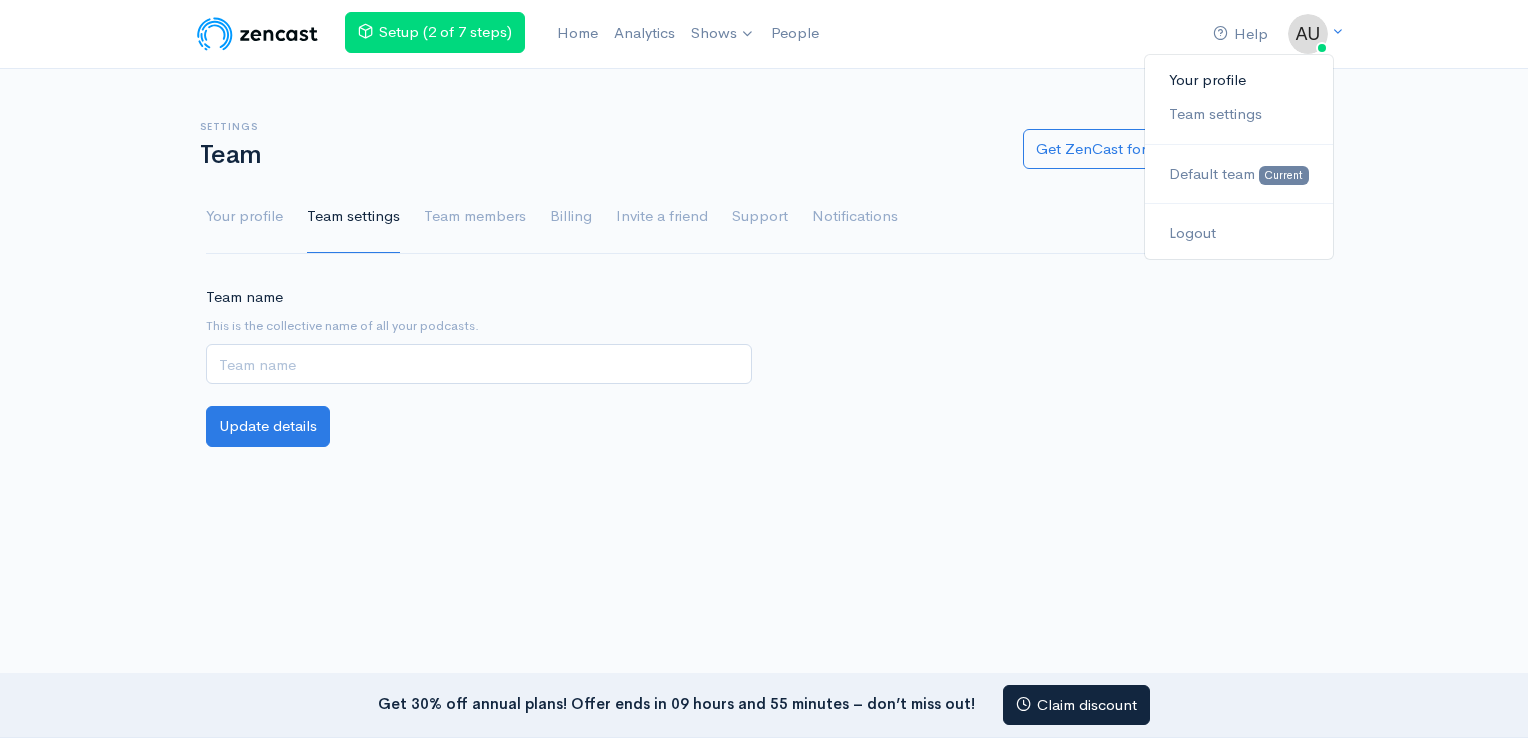 click on "Your profile" at bounding box center (1239, 80) 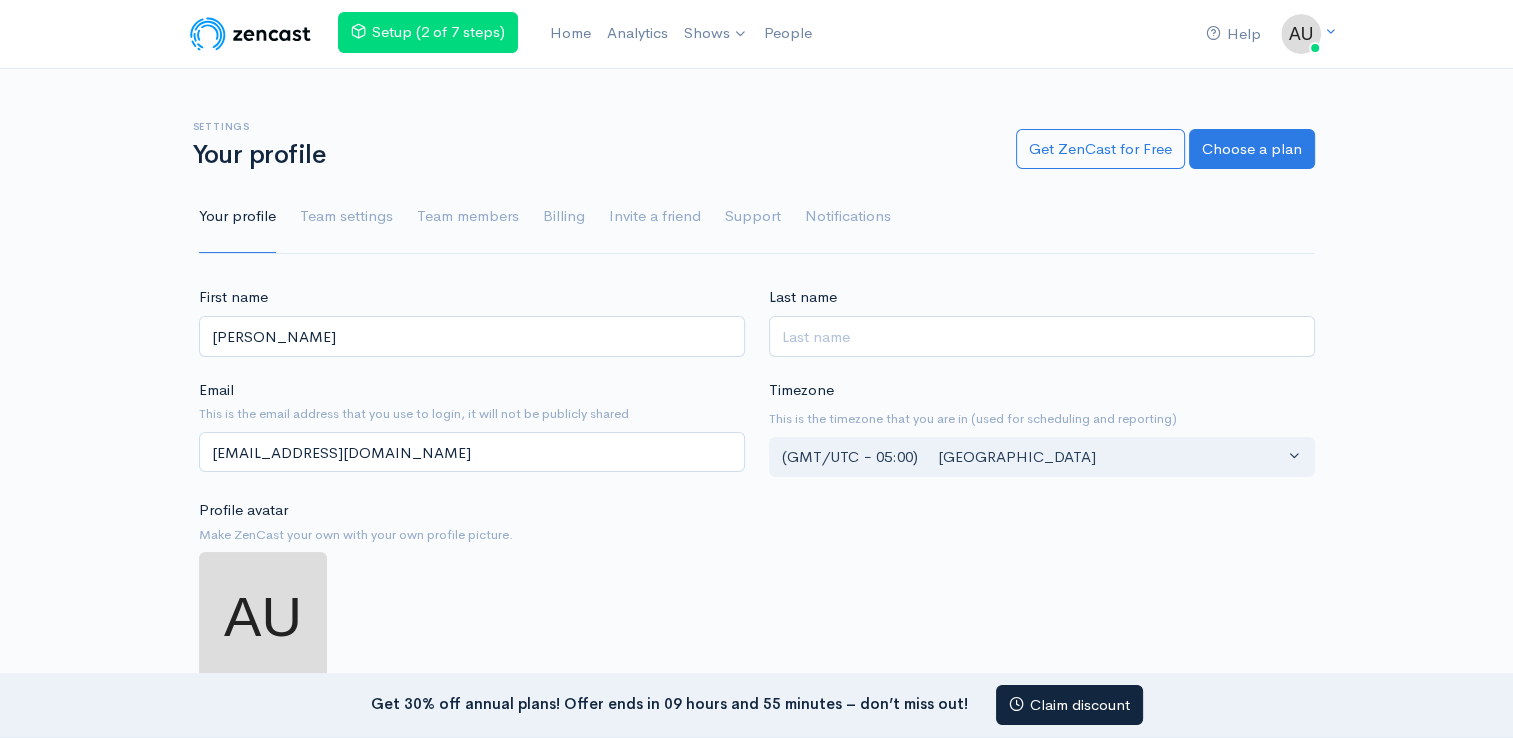 scroll, scrollTop: 0, scrollLeft: 0, axis: both 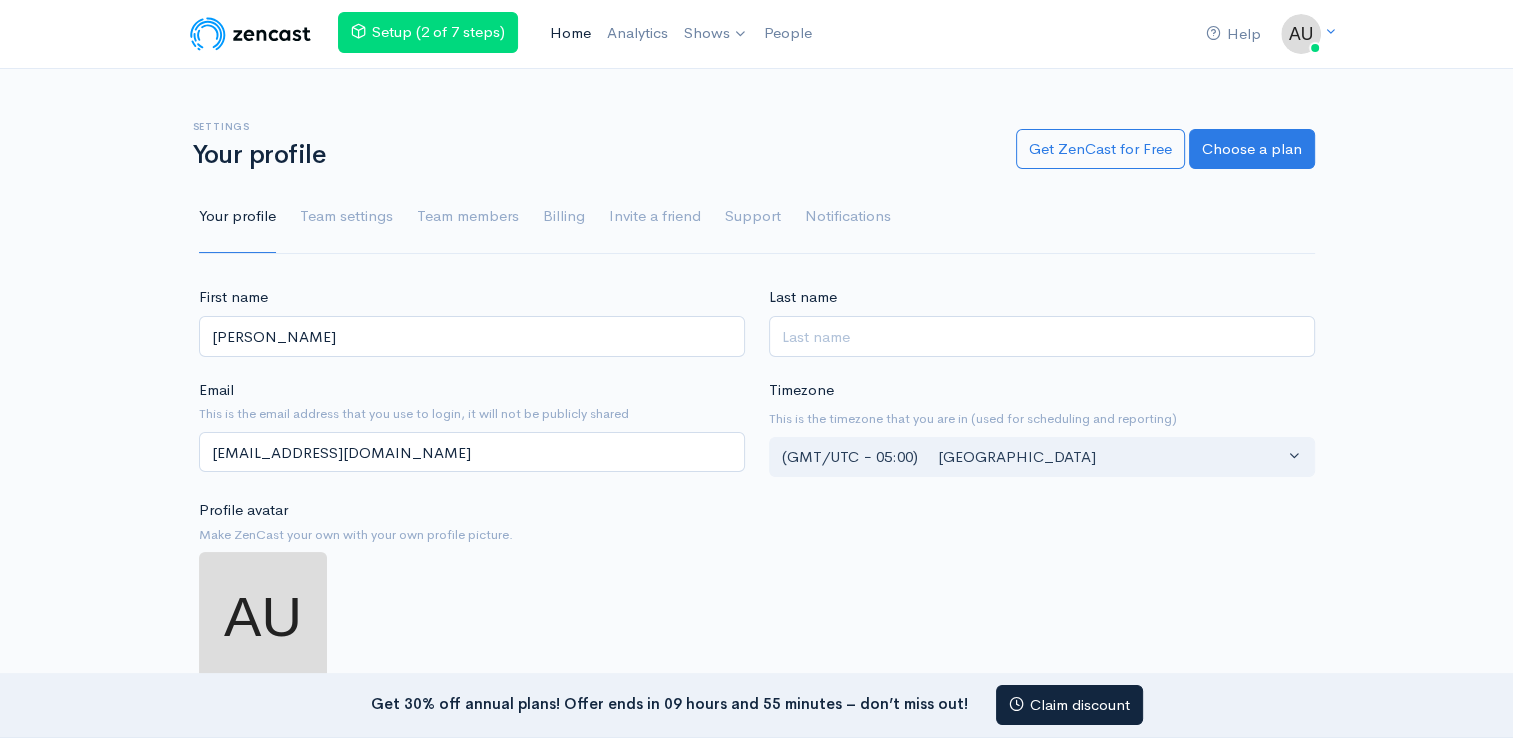 click on "Home" at bounding box center (570, 33) 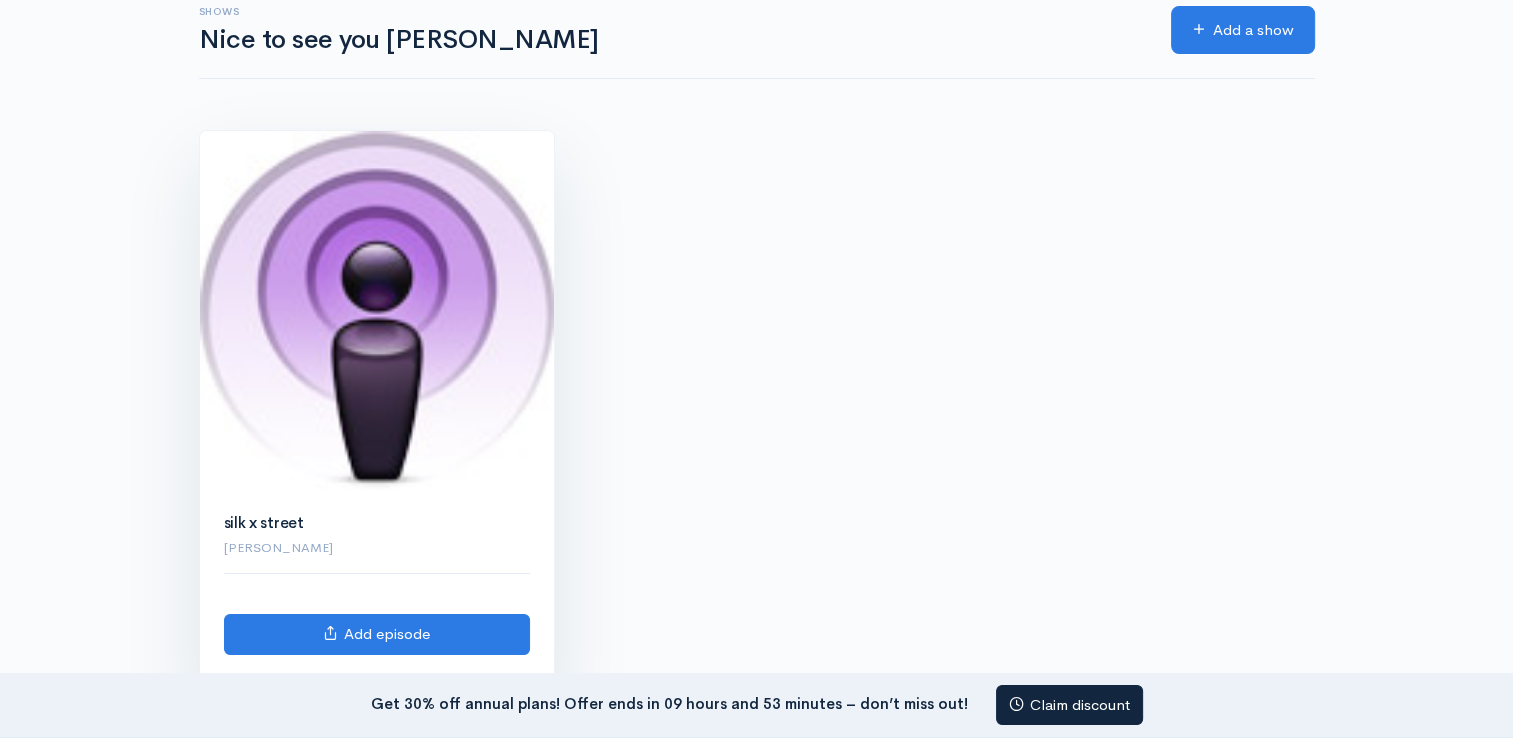 scroll, scrollTop: 200, scrollLeft: 0, axis: vertical 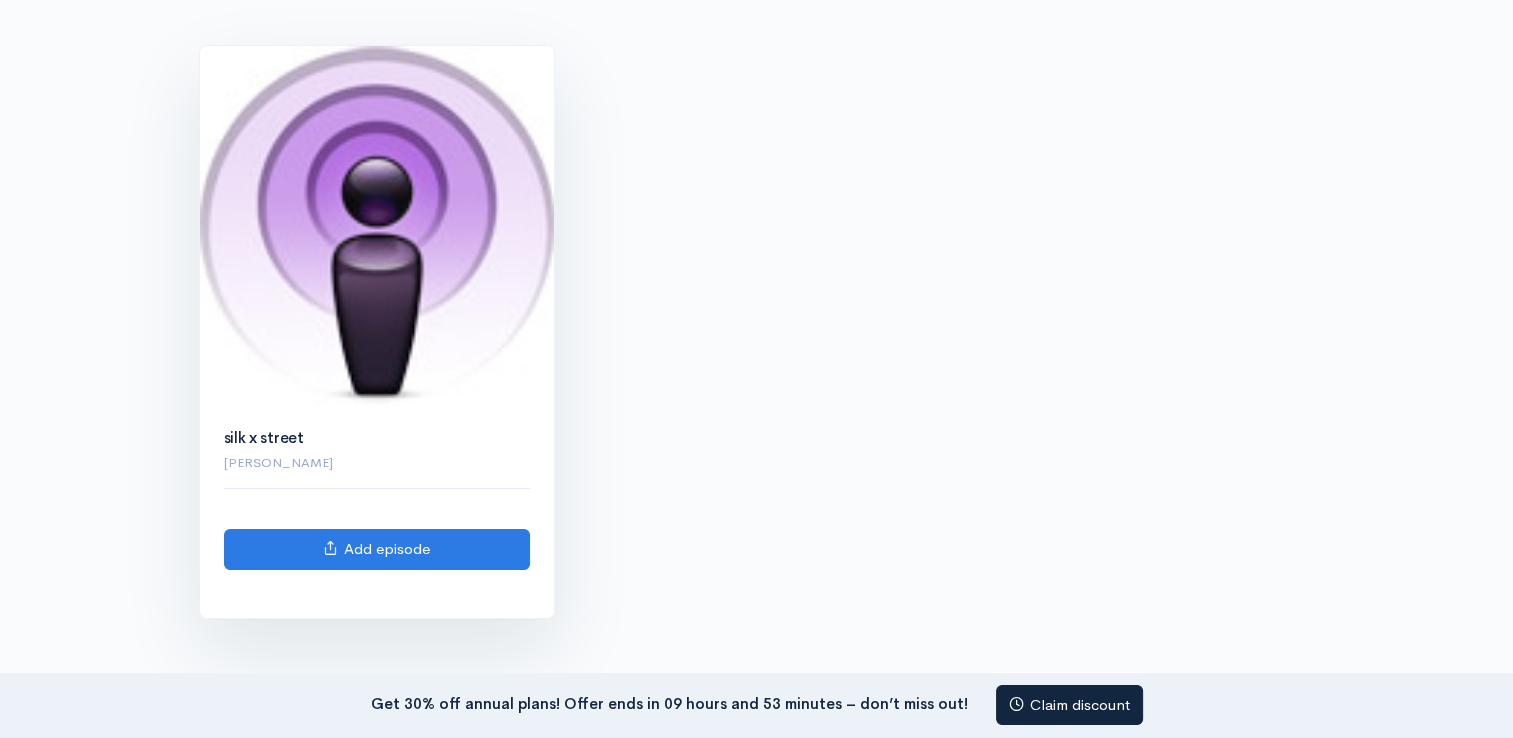 click at bounding box center (377, 226) 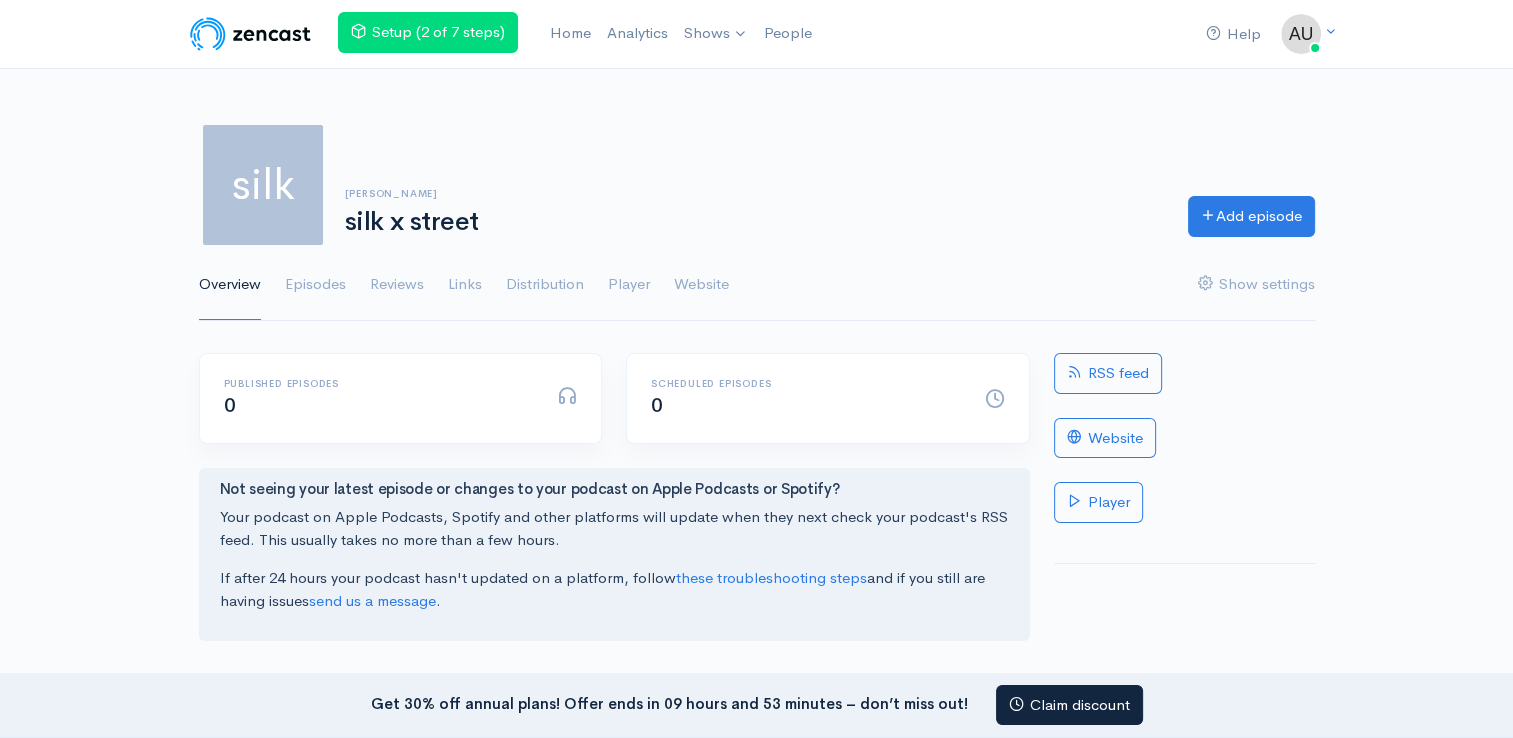 scroll, scrollTop: 0, scrollLeft: 0, axis: both 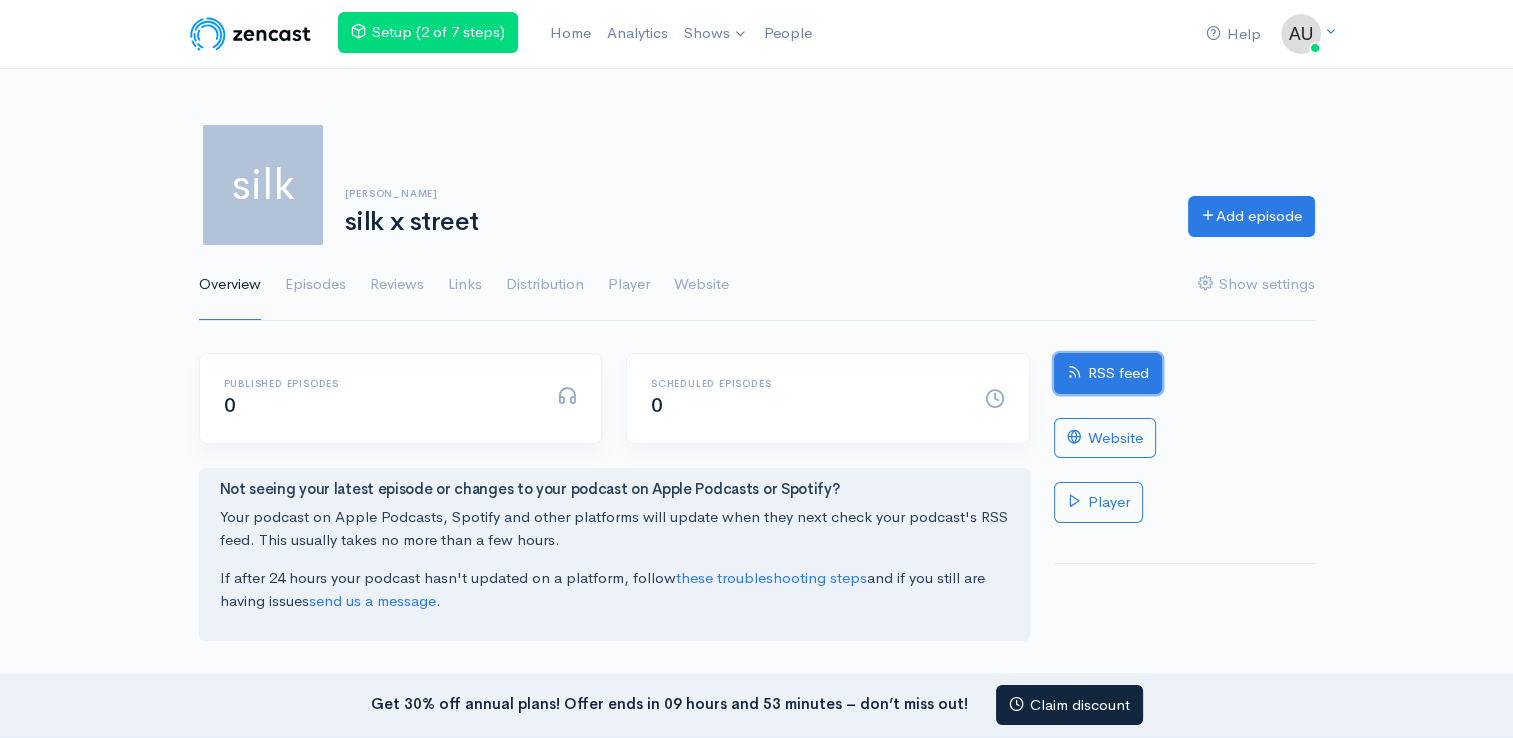 click on "RSS feed" at bounding box center [1108, 373] 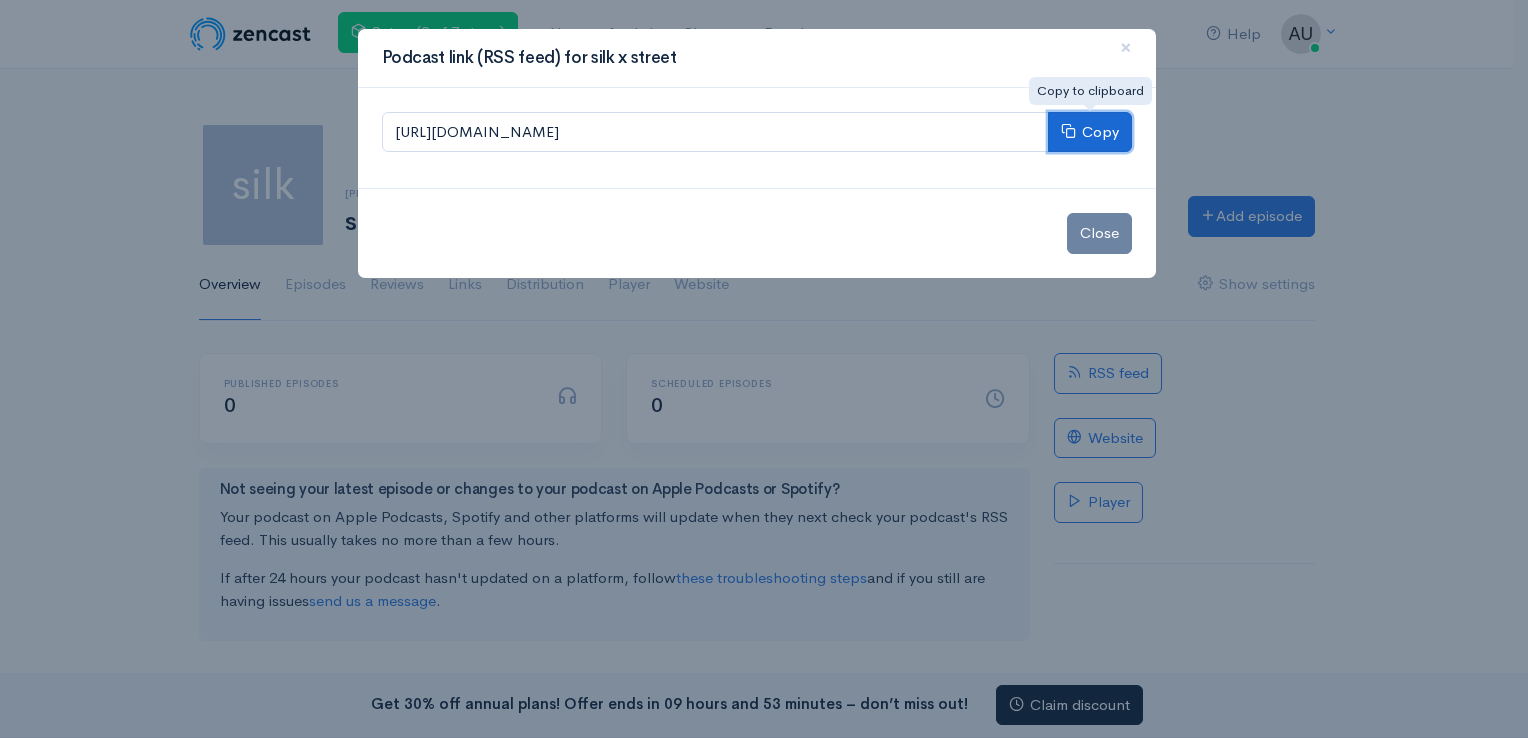 click on "Copy" at bounding box center (1090, 132) 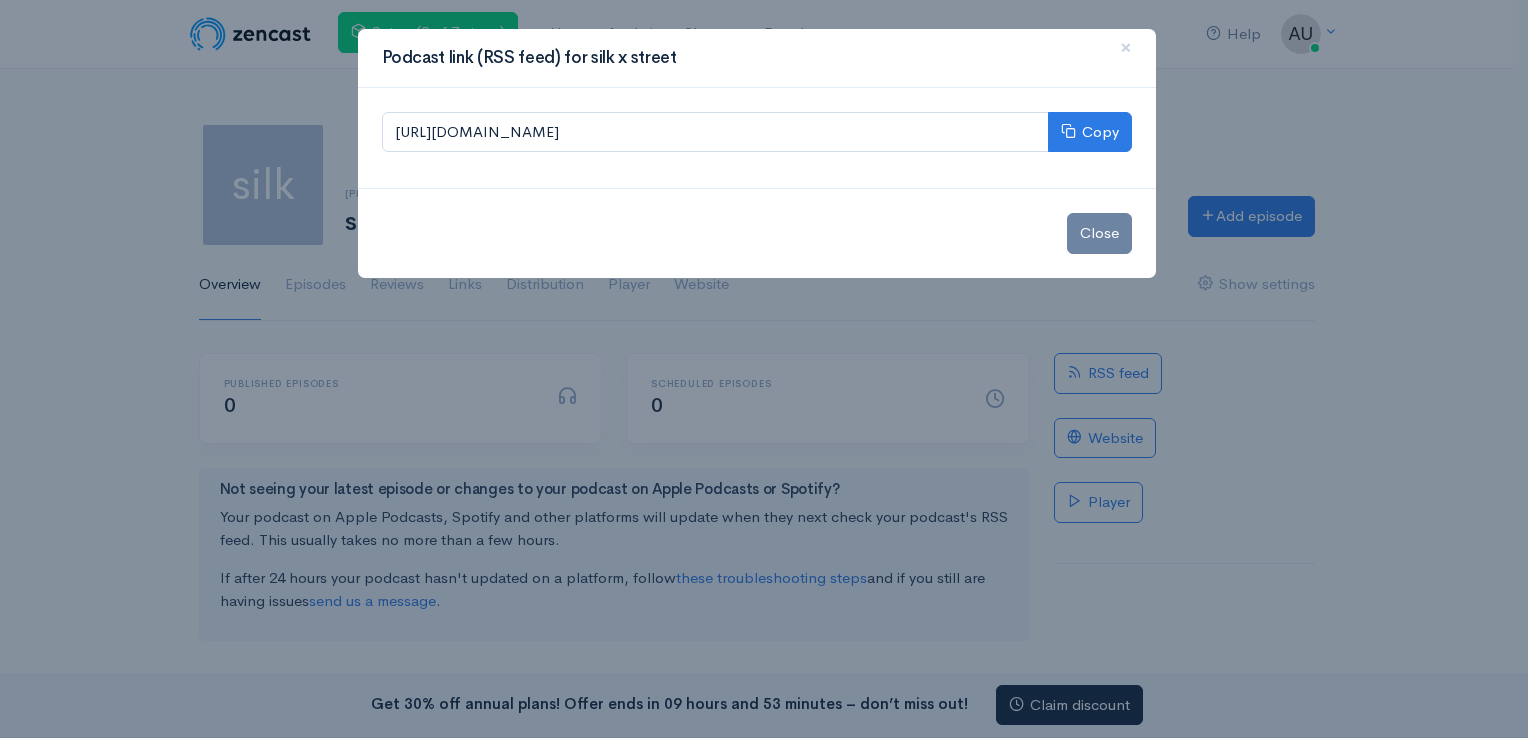 drag, startPoint x: 1124, startPoint y: 126, endPoint x: 950, endPoint y: 258, distance: 218.40329 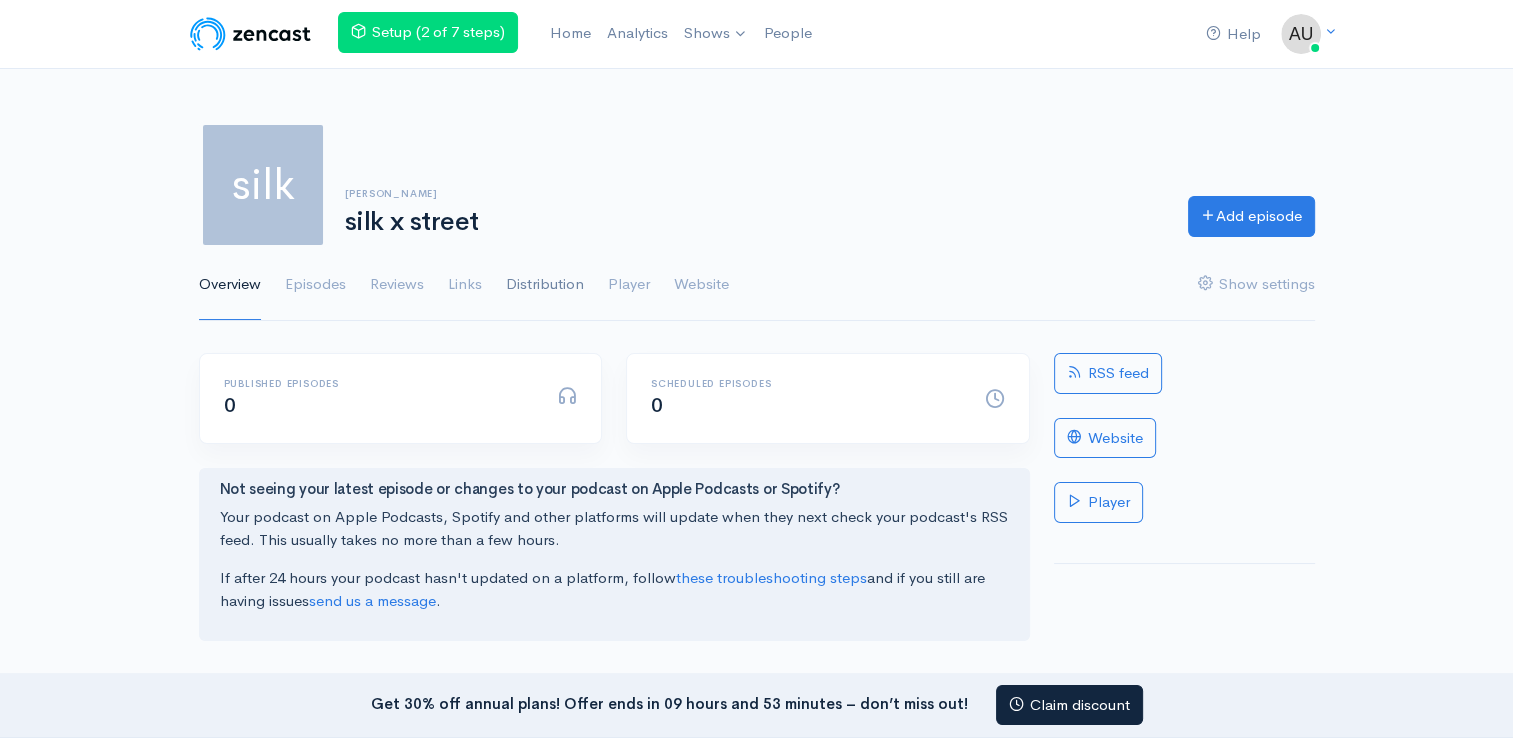 click on "Distribution" at bounding box center (545, 285) 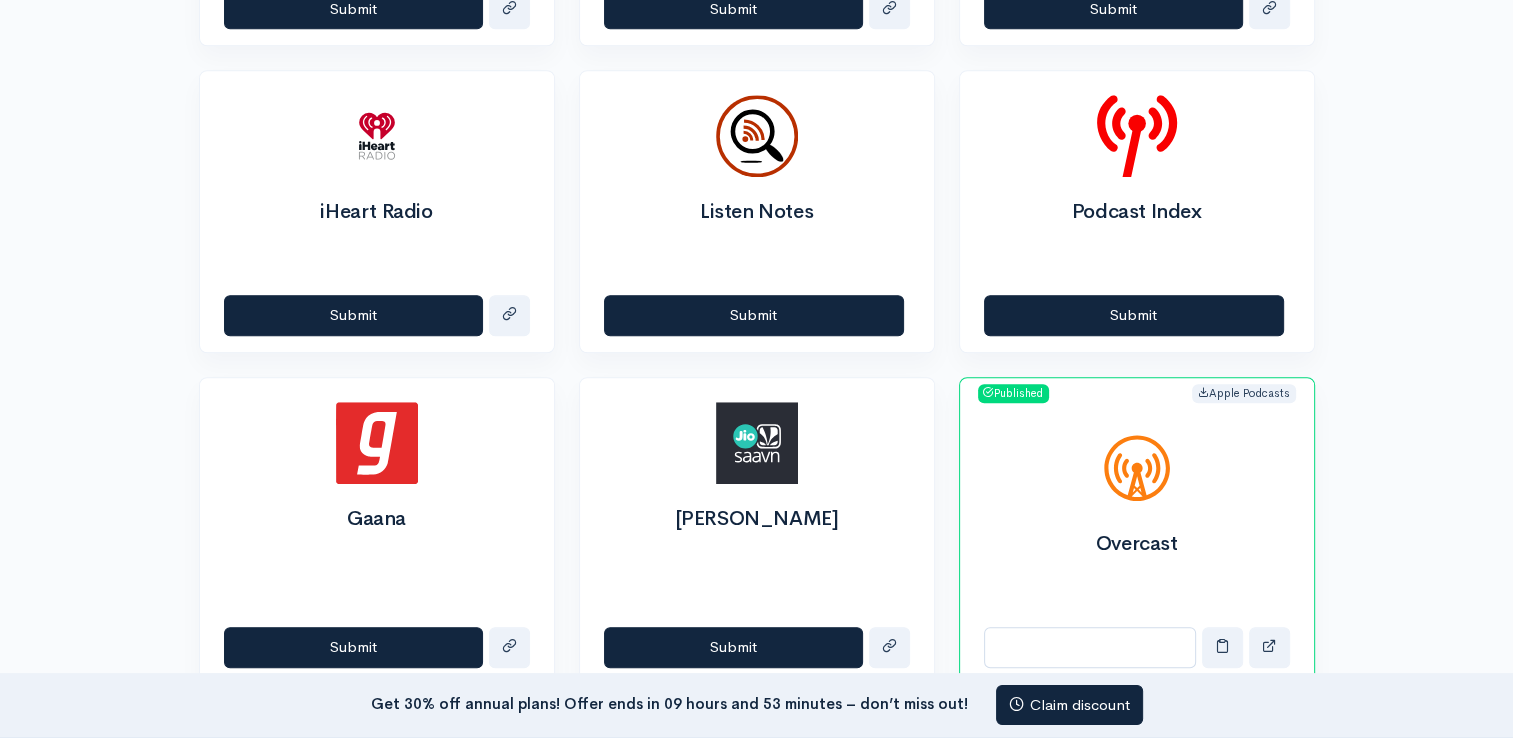scroll, scrollTop: 1800, scrollLeft: 0, axis: vertical 